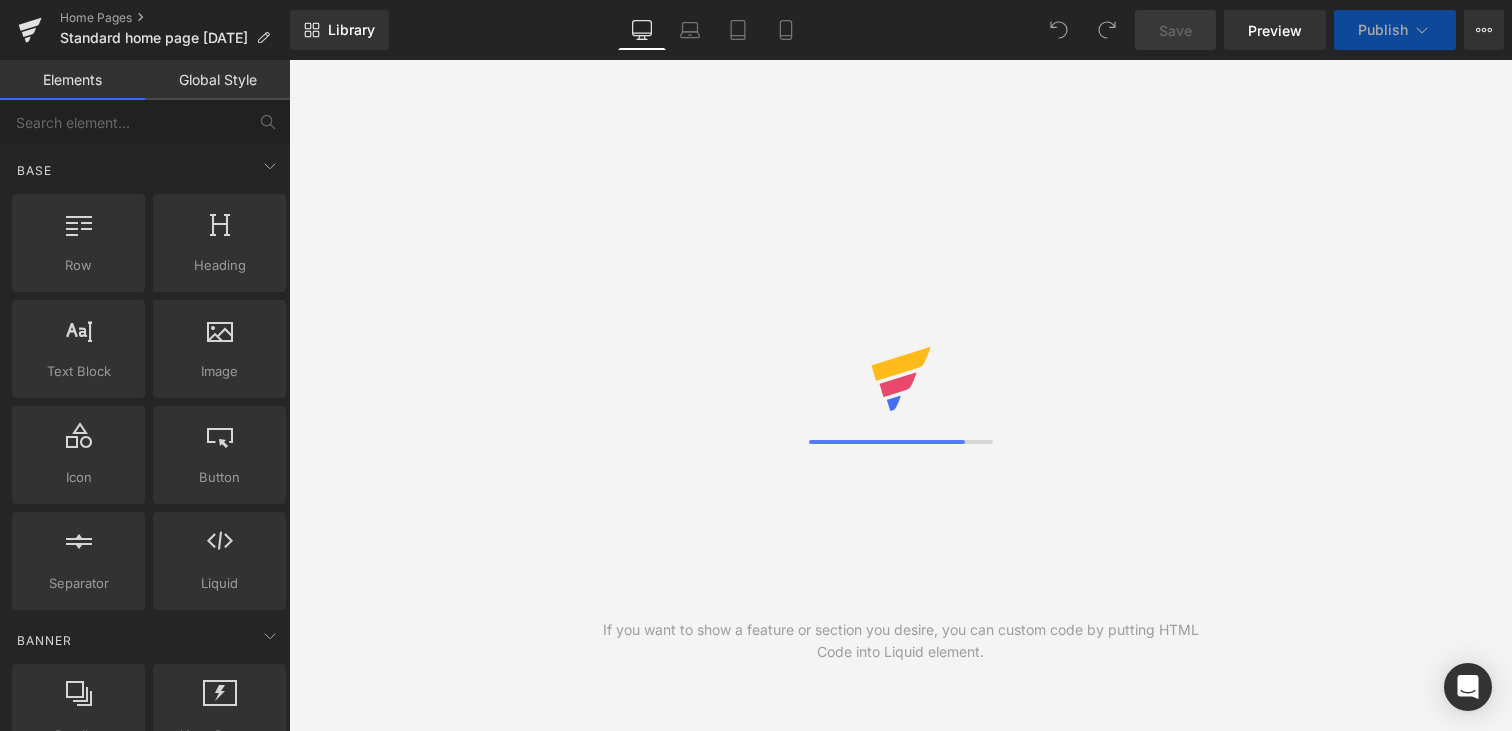 scroll, scrollTop: 0, scrollLeft: 0, axis: both 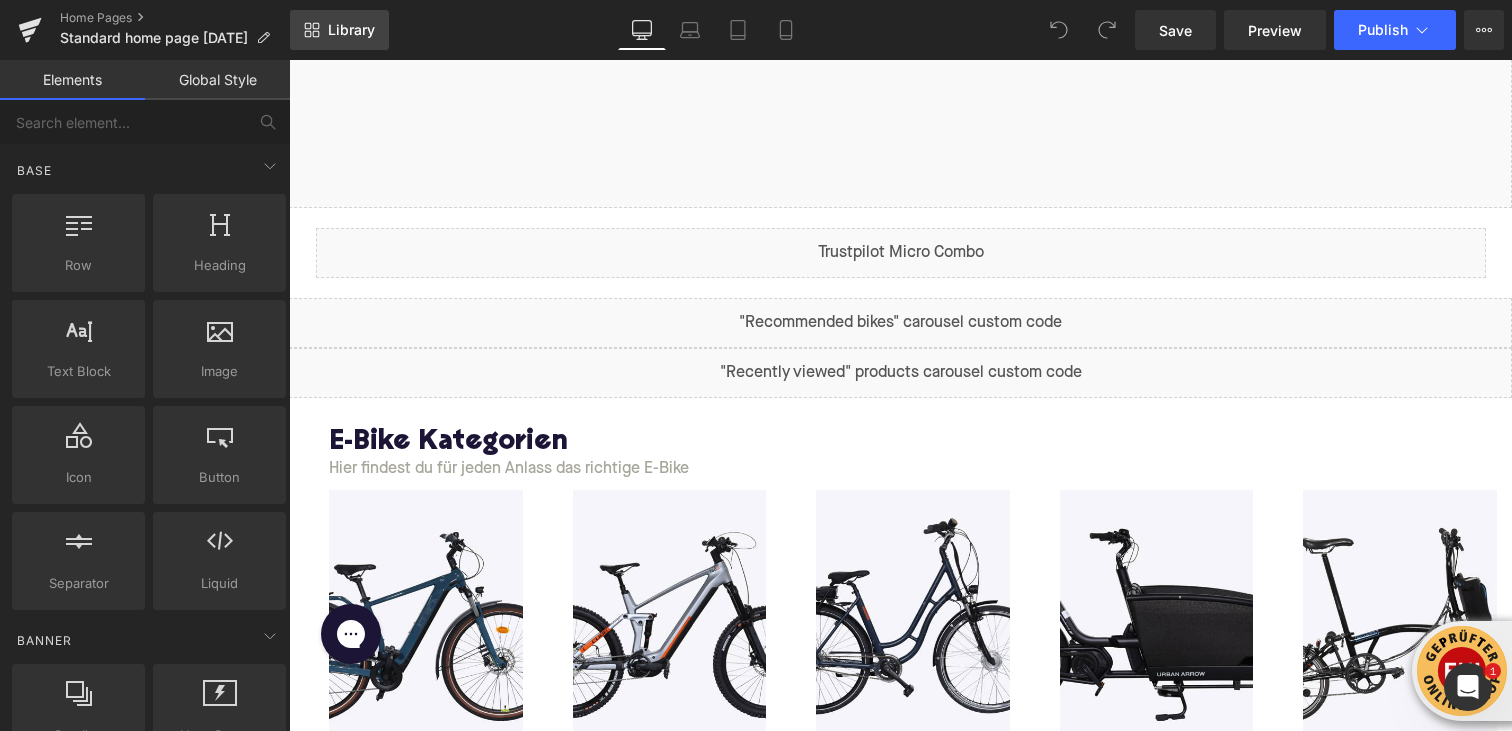 click on "Library" at bounding box center [351, 30] 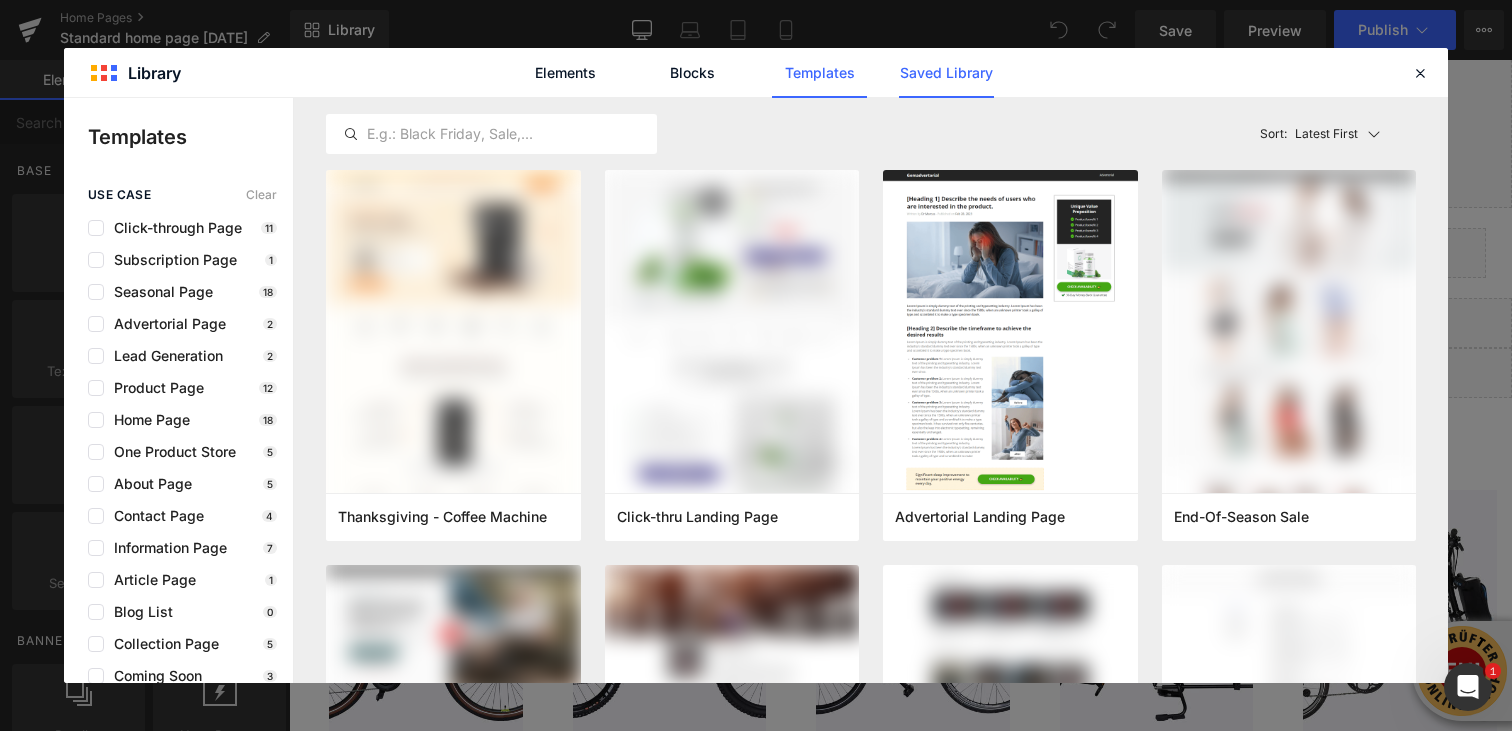 click on "Saved Library" 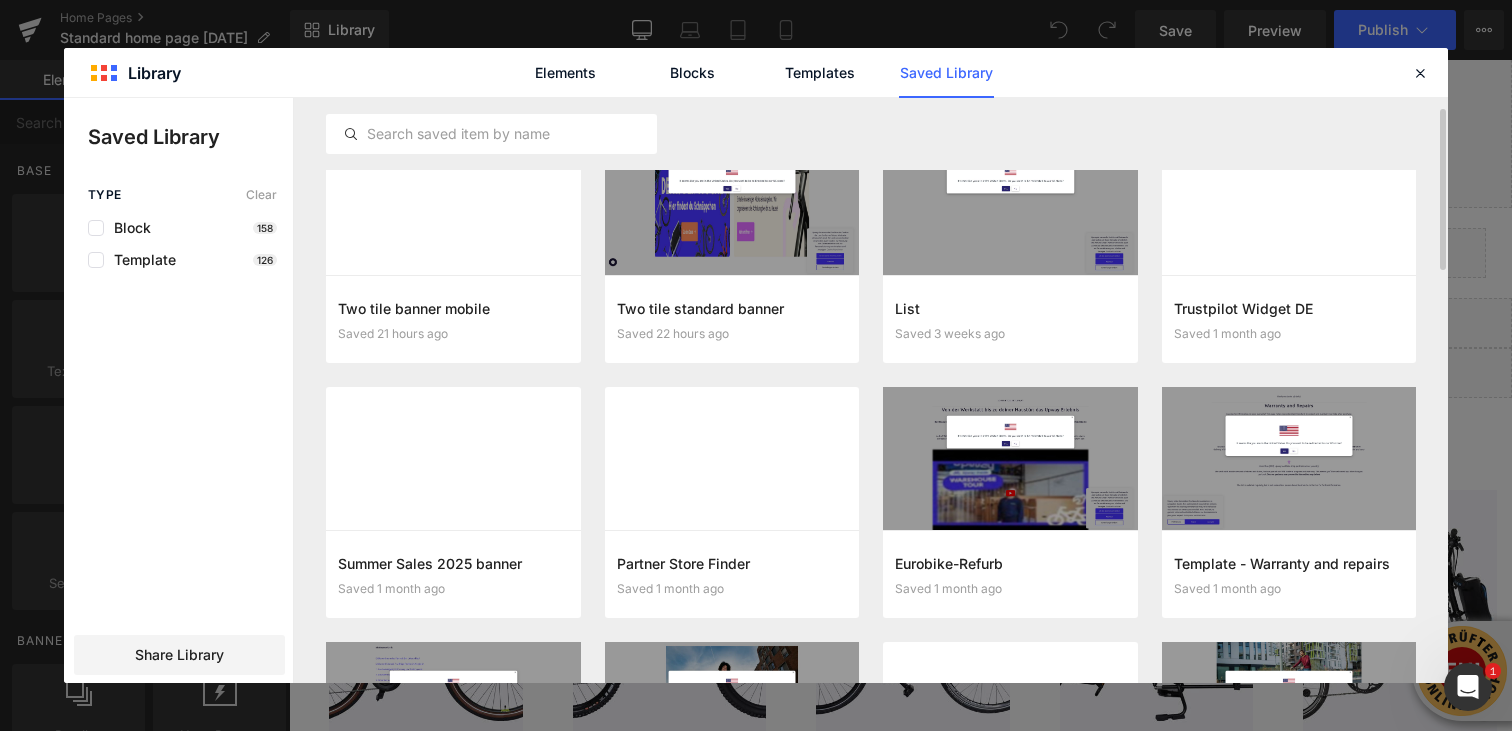 scroll, scrollTop: 0, scrollLeft: 0, axis: both 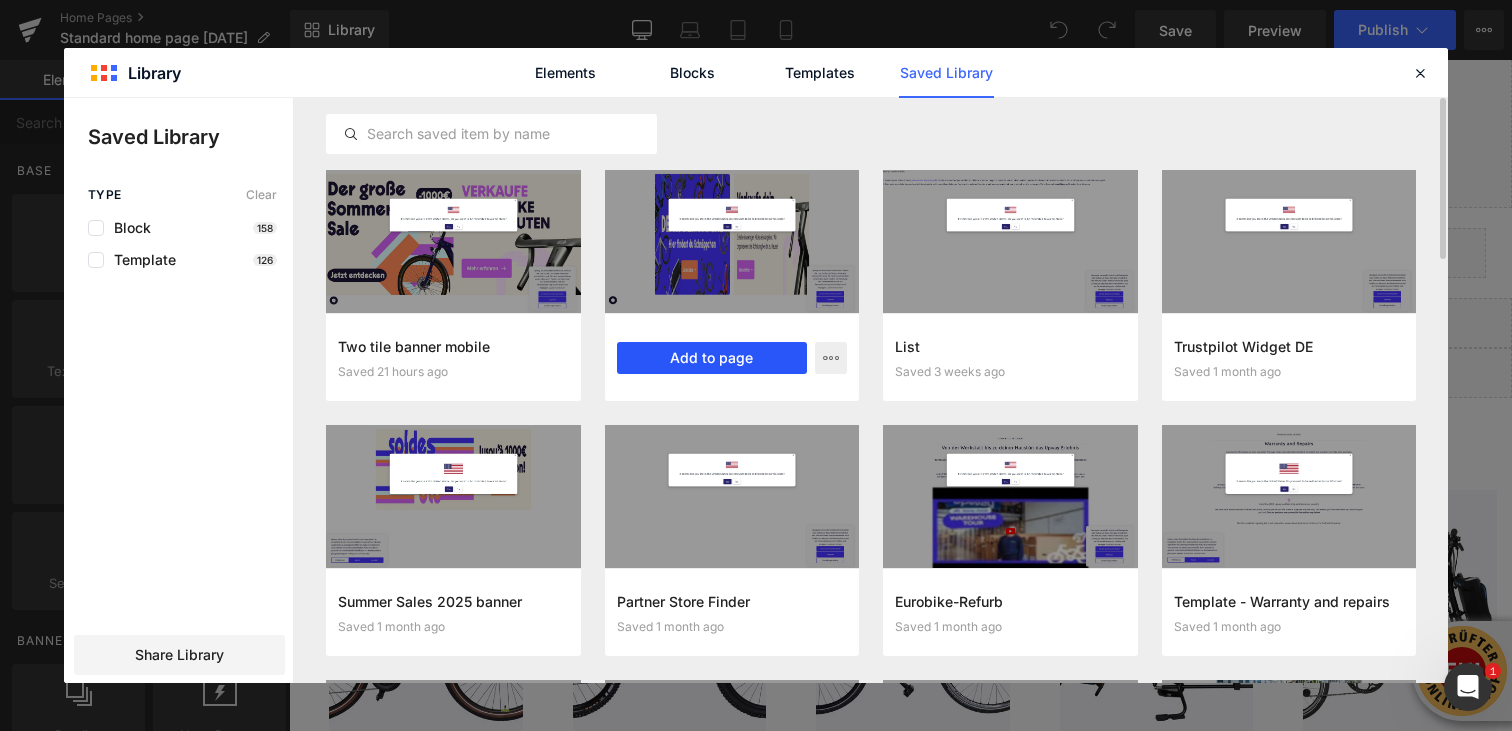 click on "Add to page" at bounding box center (712, 358) 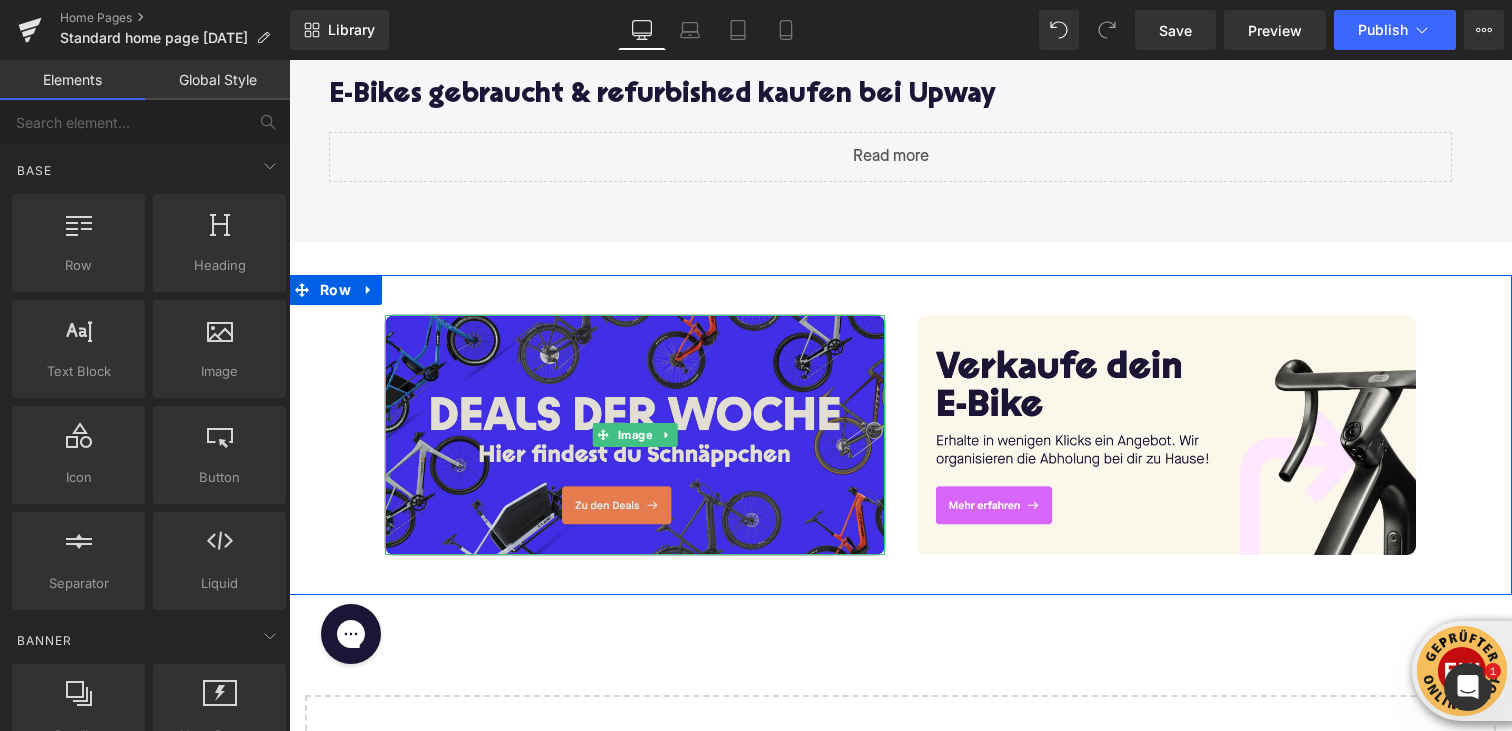 scroll, scrollTop: 4720, scrollLeft: 0, axis: vertical 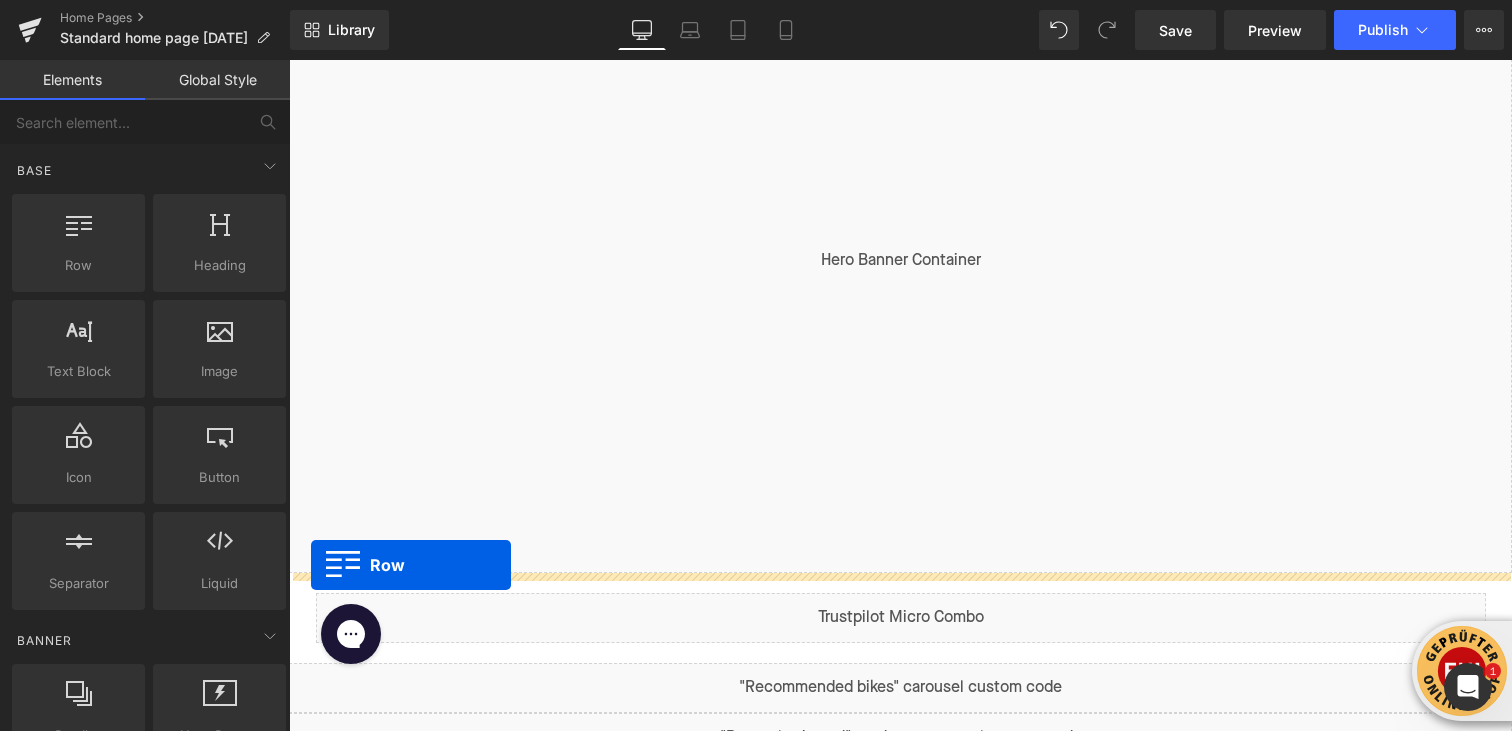drag, startPoint x: 299, startPoint y: 335, endPoint x: 311, endPoint y: 565, distance: 230.31284 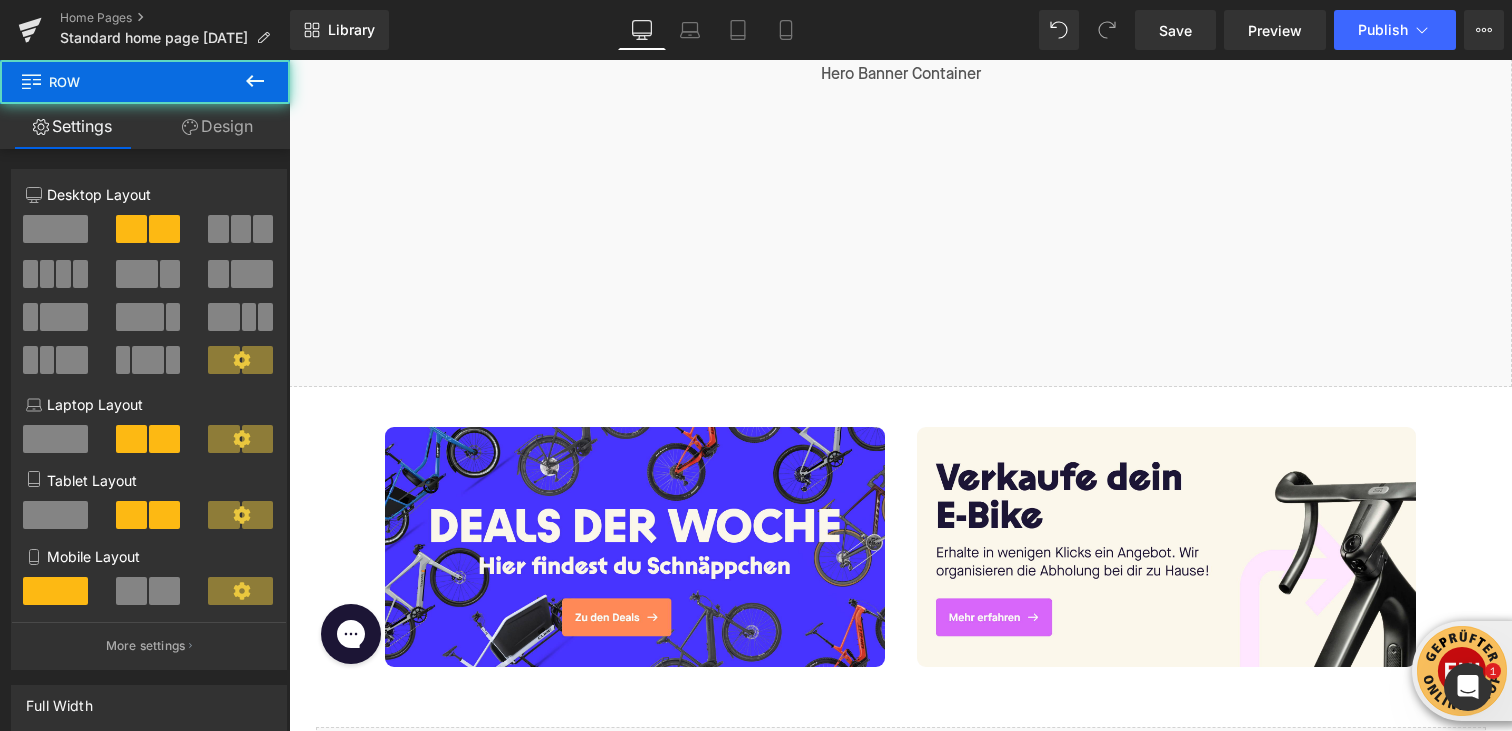 scroll, scrollTop: 690, scrollLeft: 0, axis: vertical 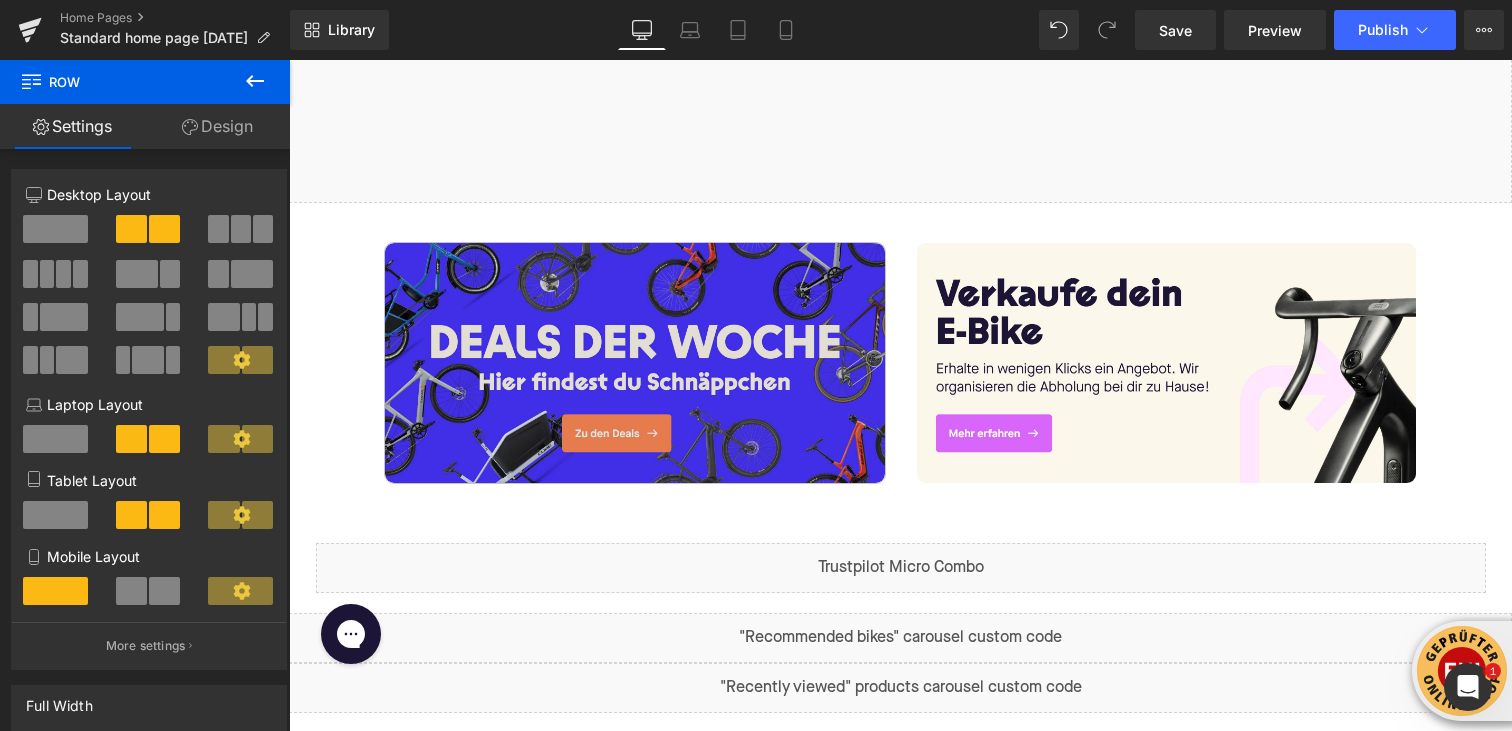 click at bounding box center [635, 363] 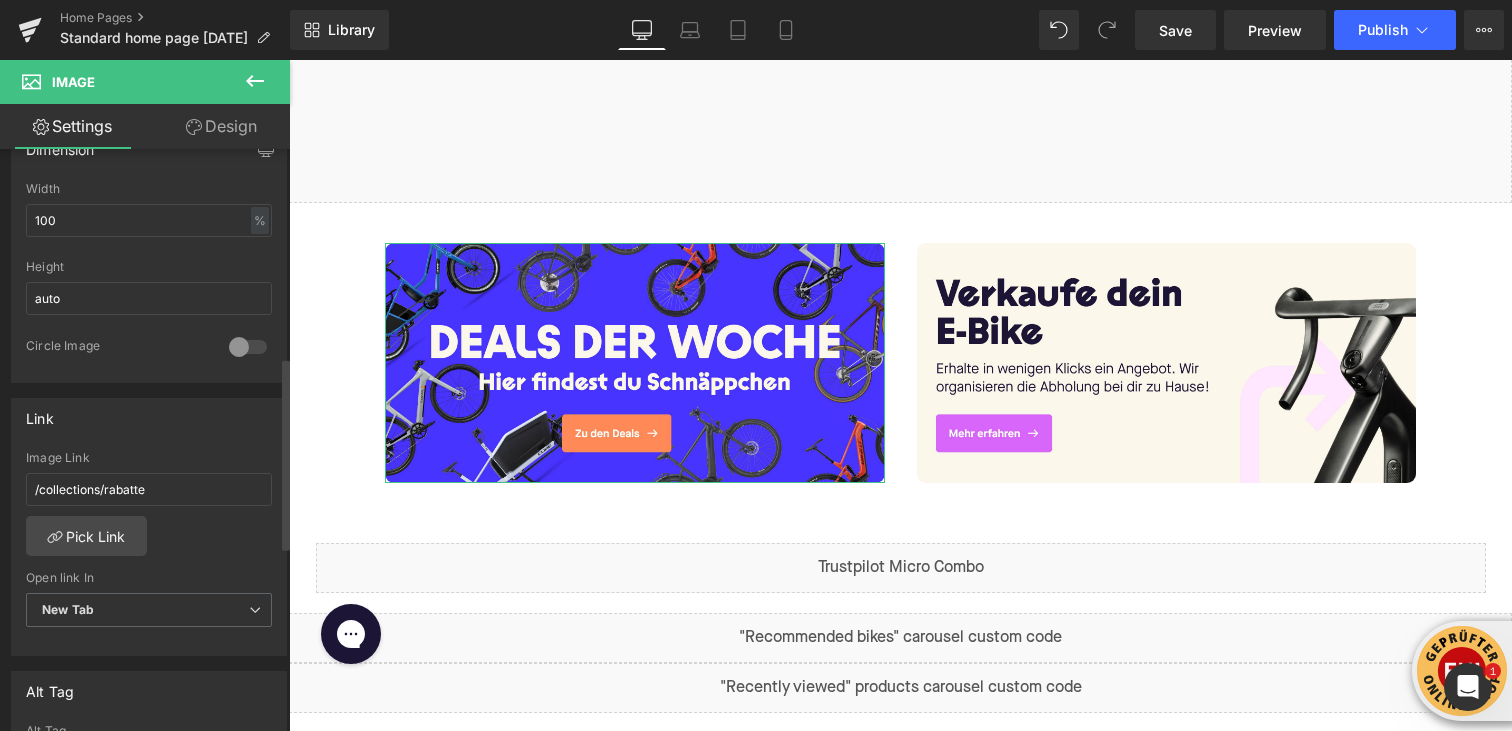 scroll, scrollTop: 630, scrollLeft: 0, axis: vertical 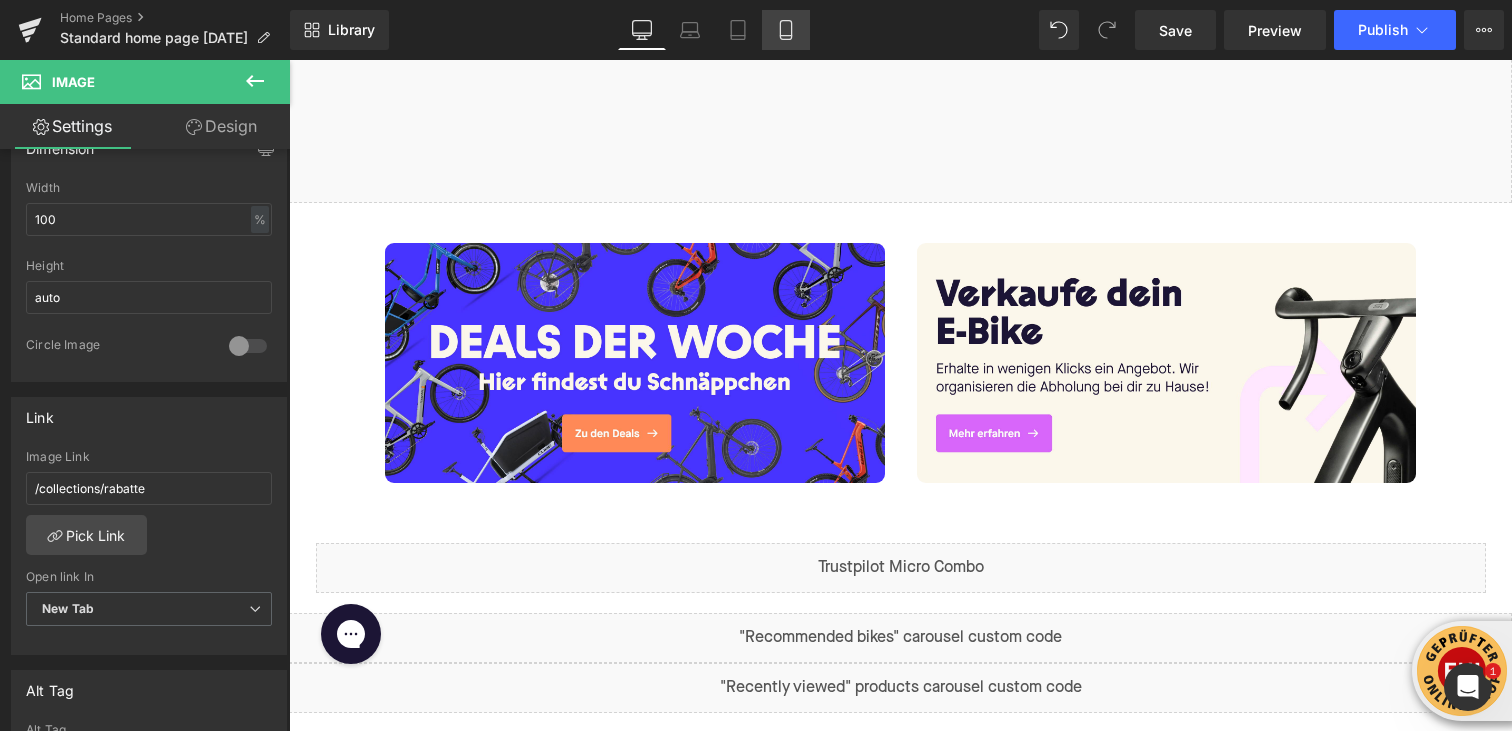 click 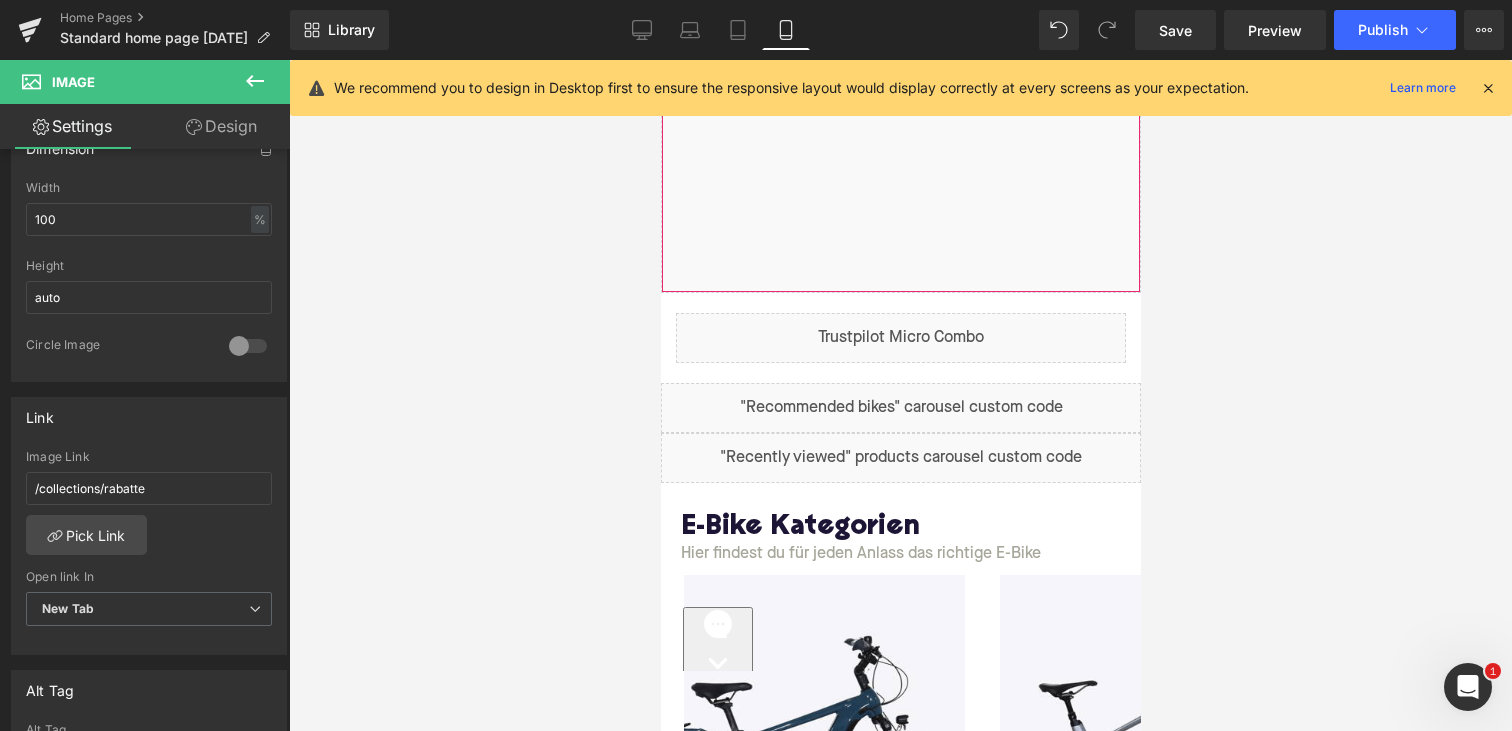 scroll, scrollTop: 767, scrollLeft: 0, axis: vertical 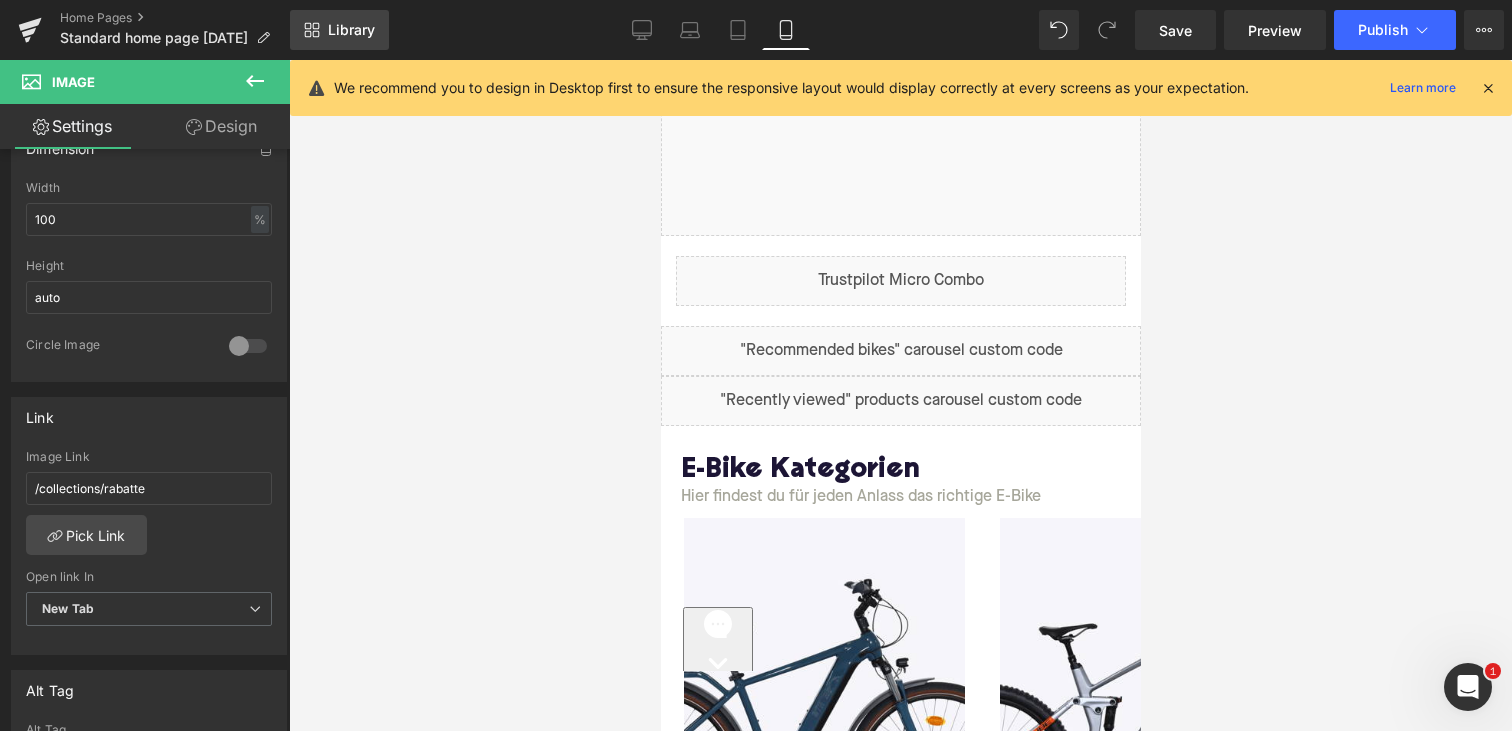 click on "Library" at bounding box center (339, 30) 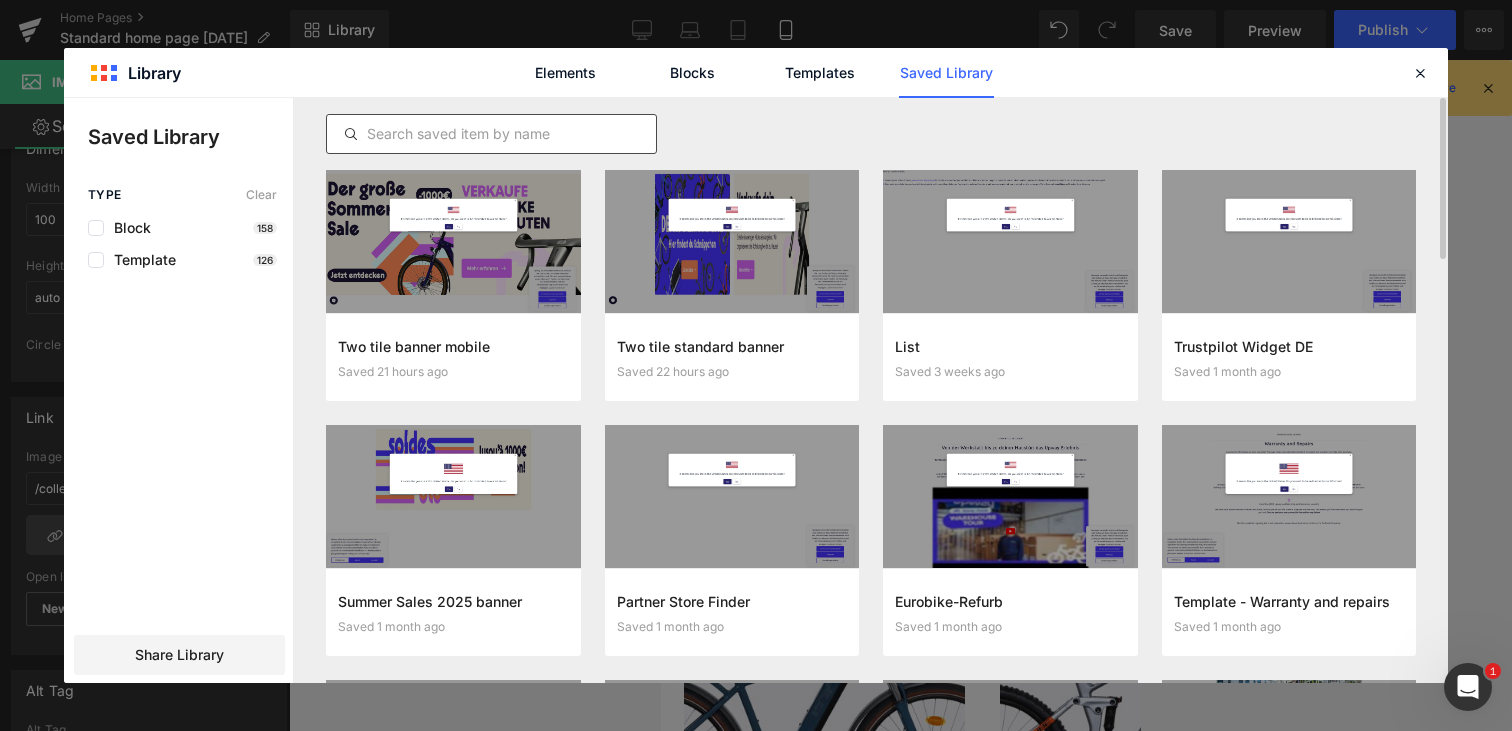 click at bounding box center (491, 134) 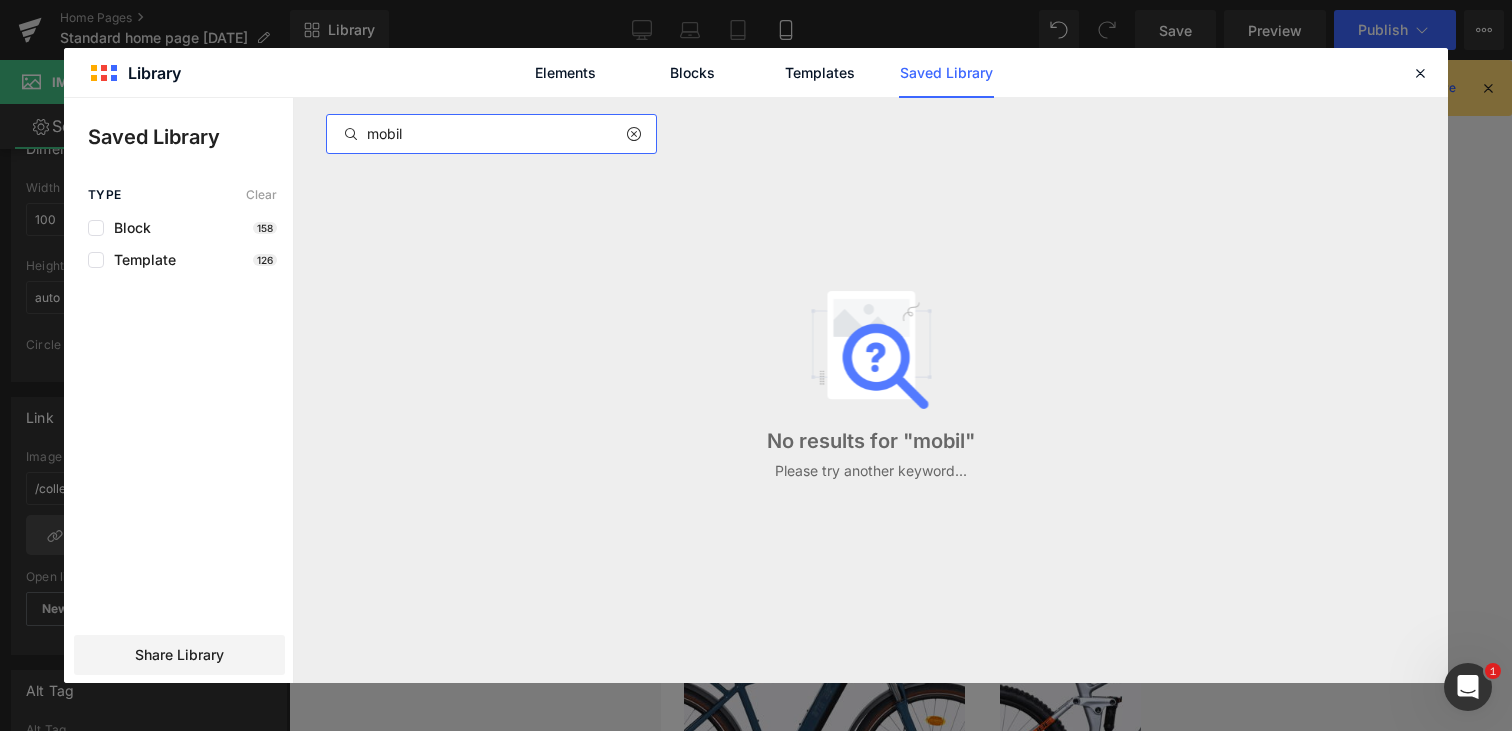 type on "mobile" 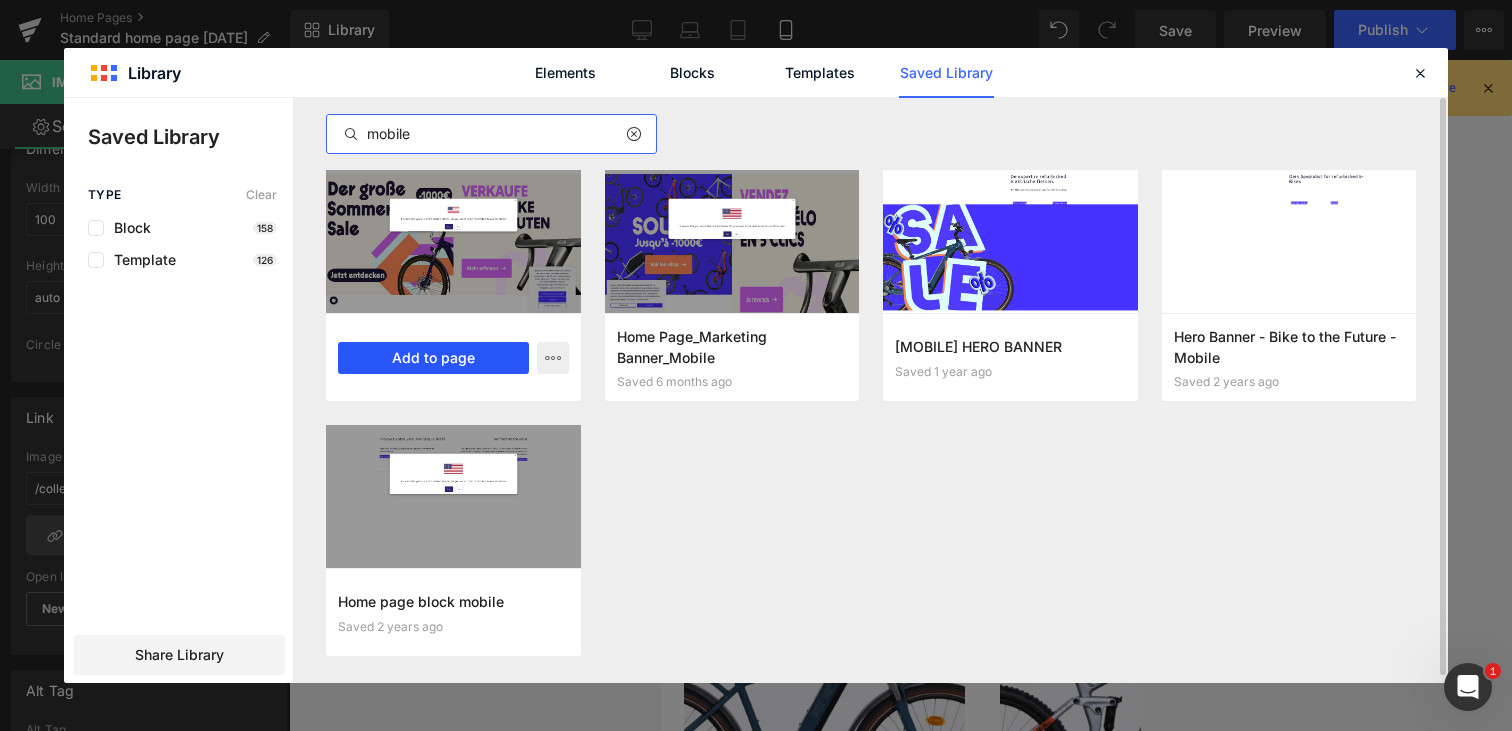 click on "Add to page" at bounding box center [433, 358] 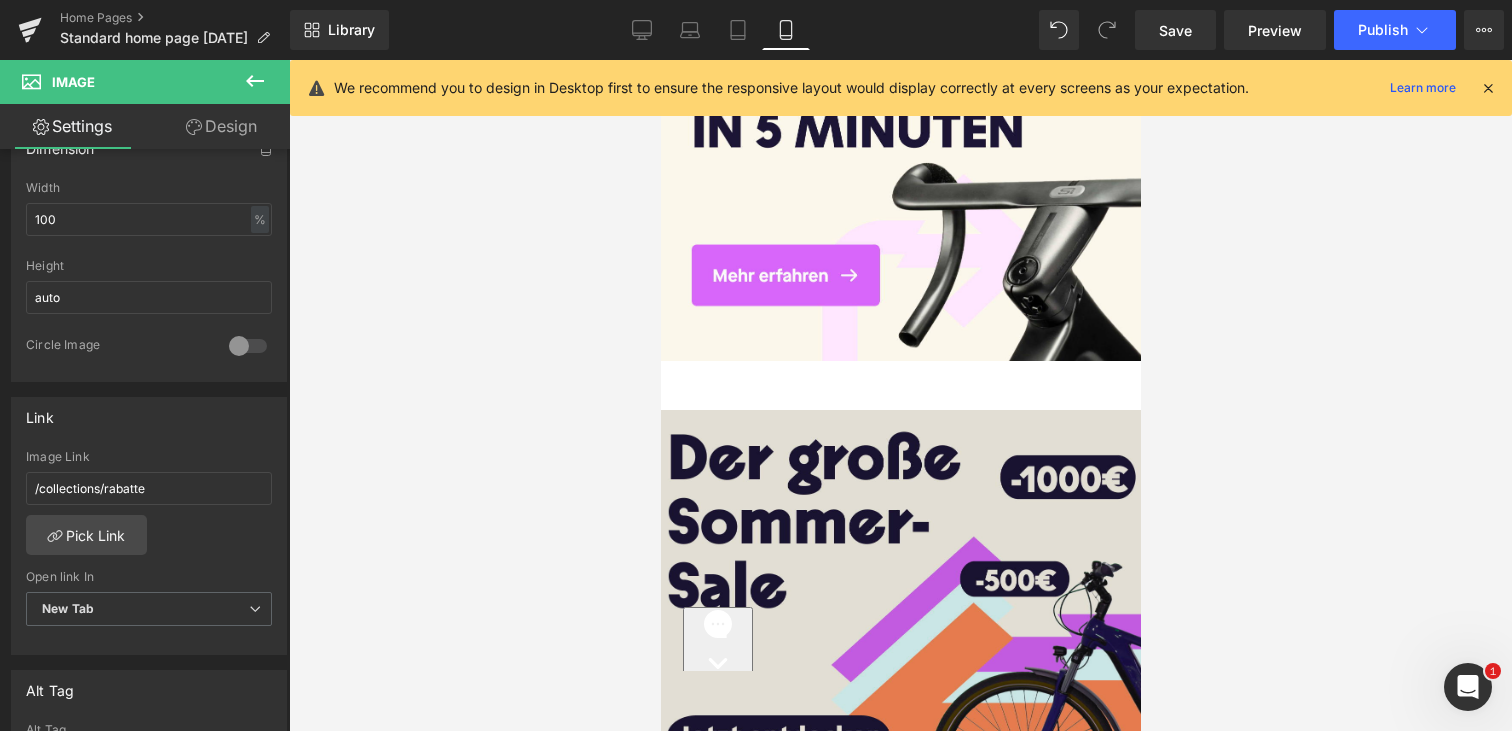 scroll, scrollTop: 7747, scrollLeft: 0, axis: vertical 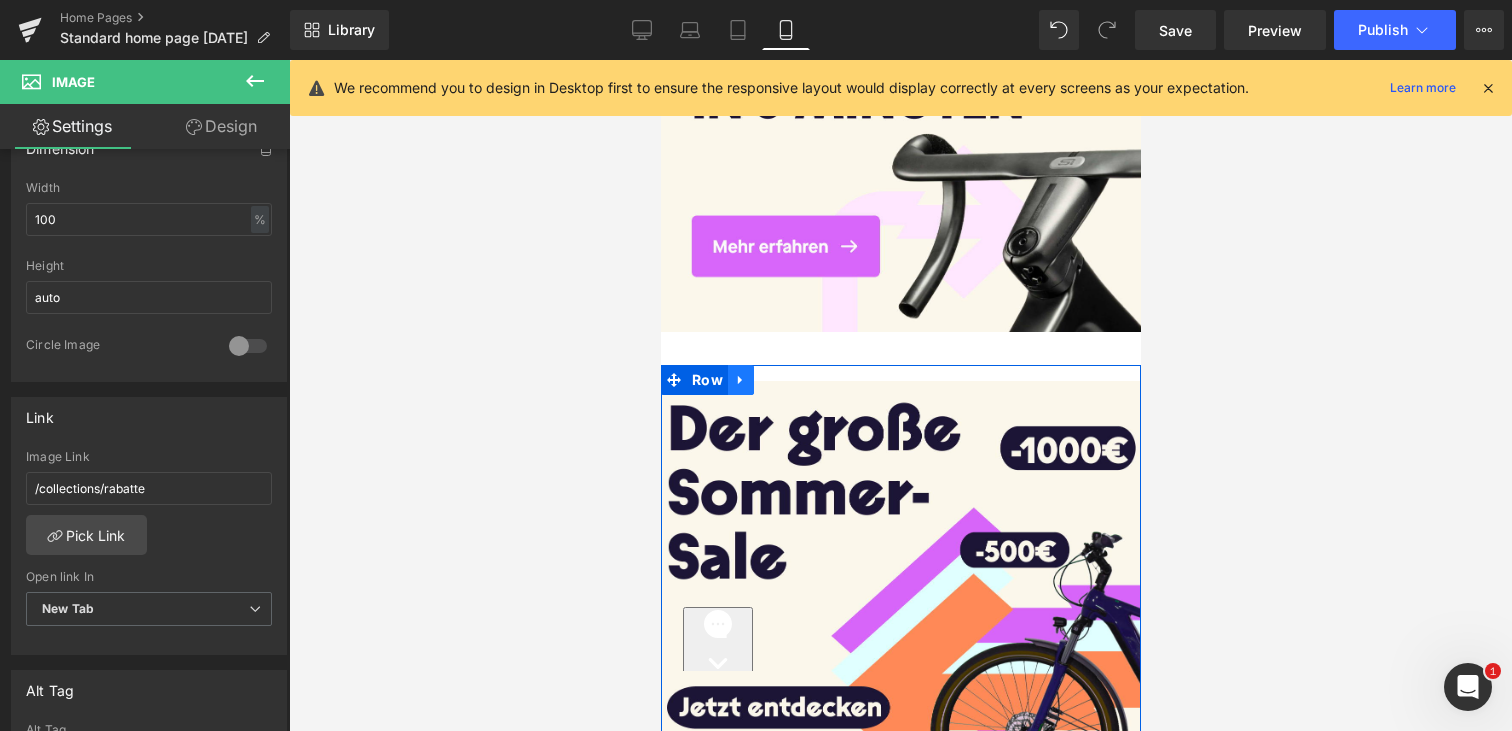 click 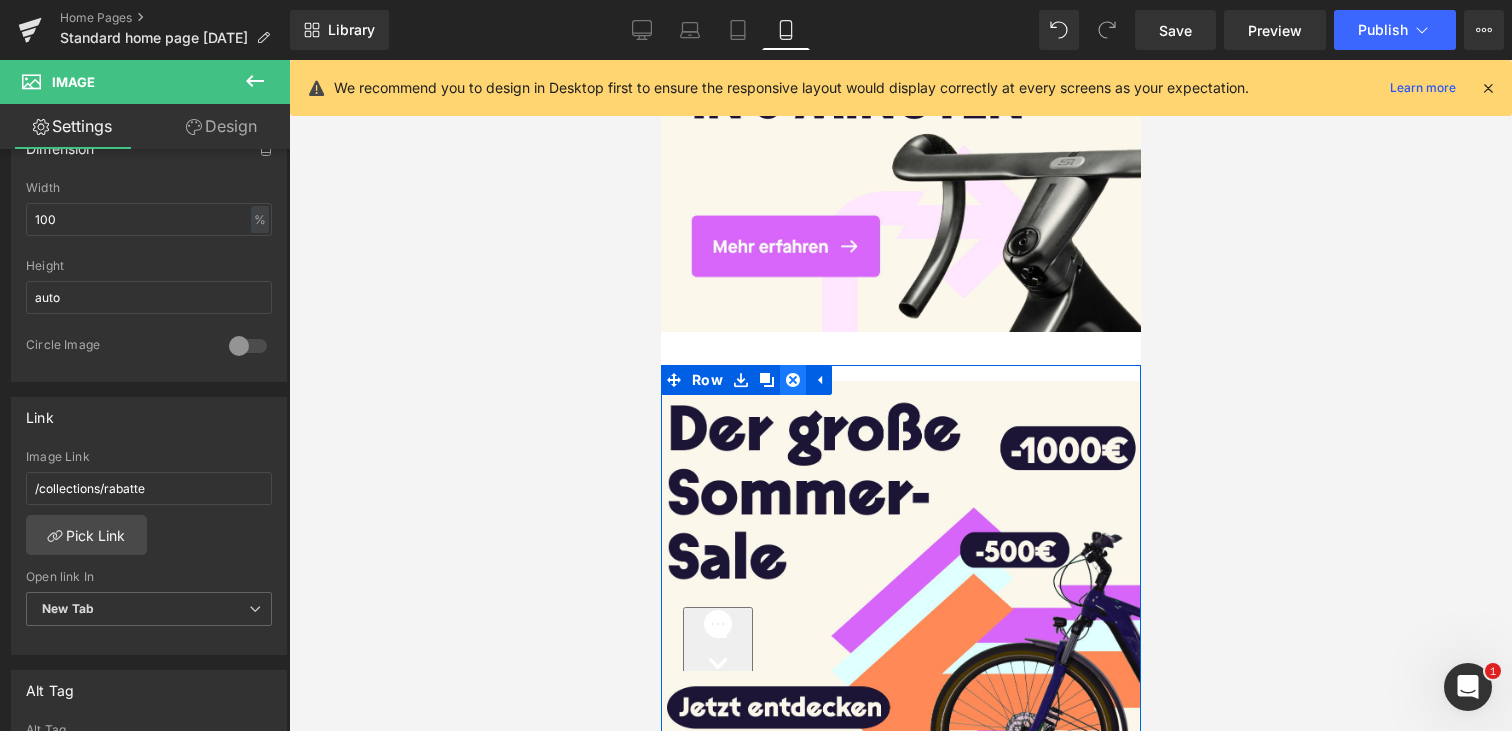 click 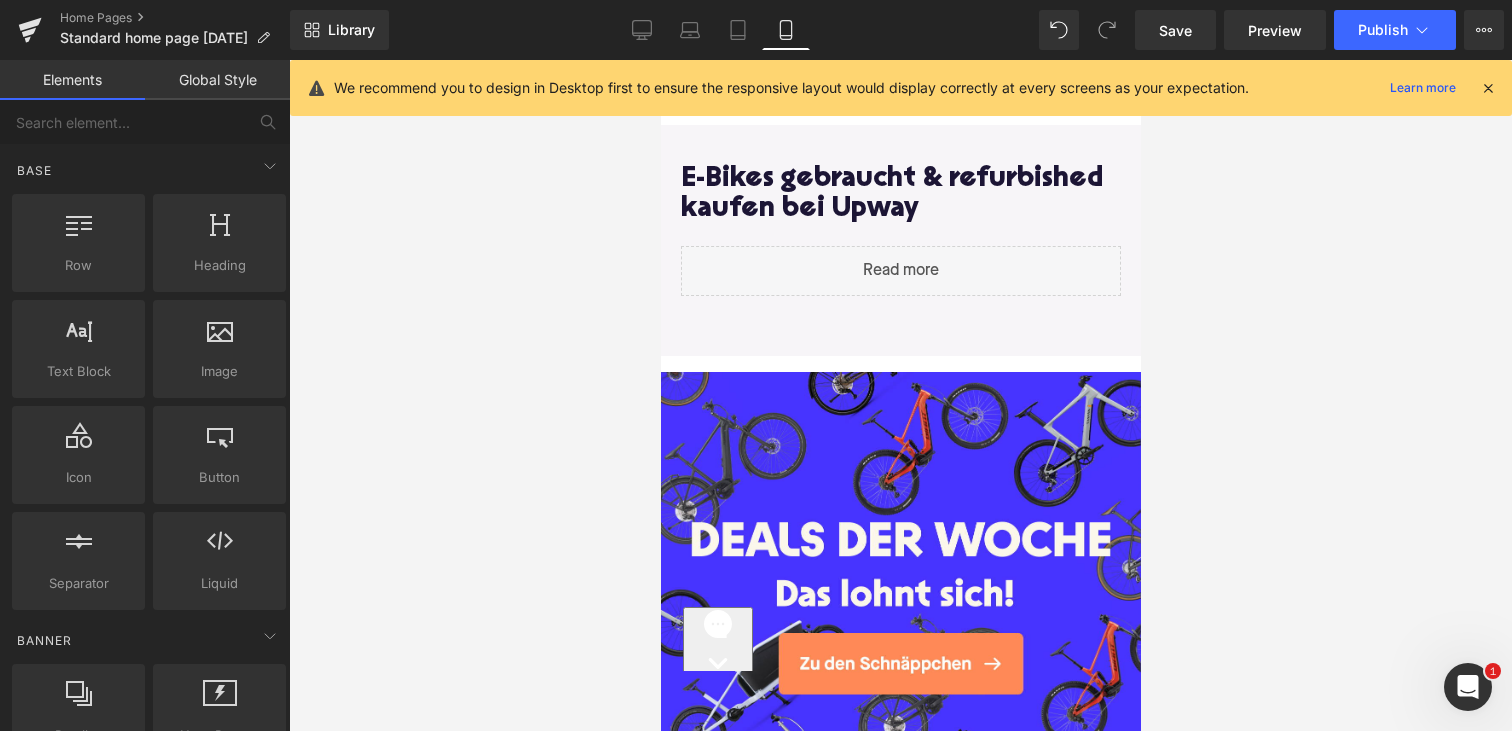 scroll, scrollTop: 6817, scrollLeft: 0, axis: vertical 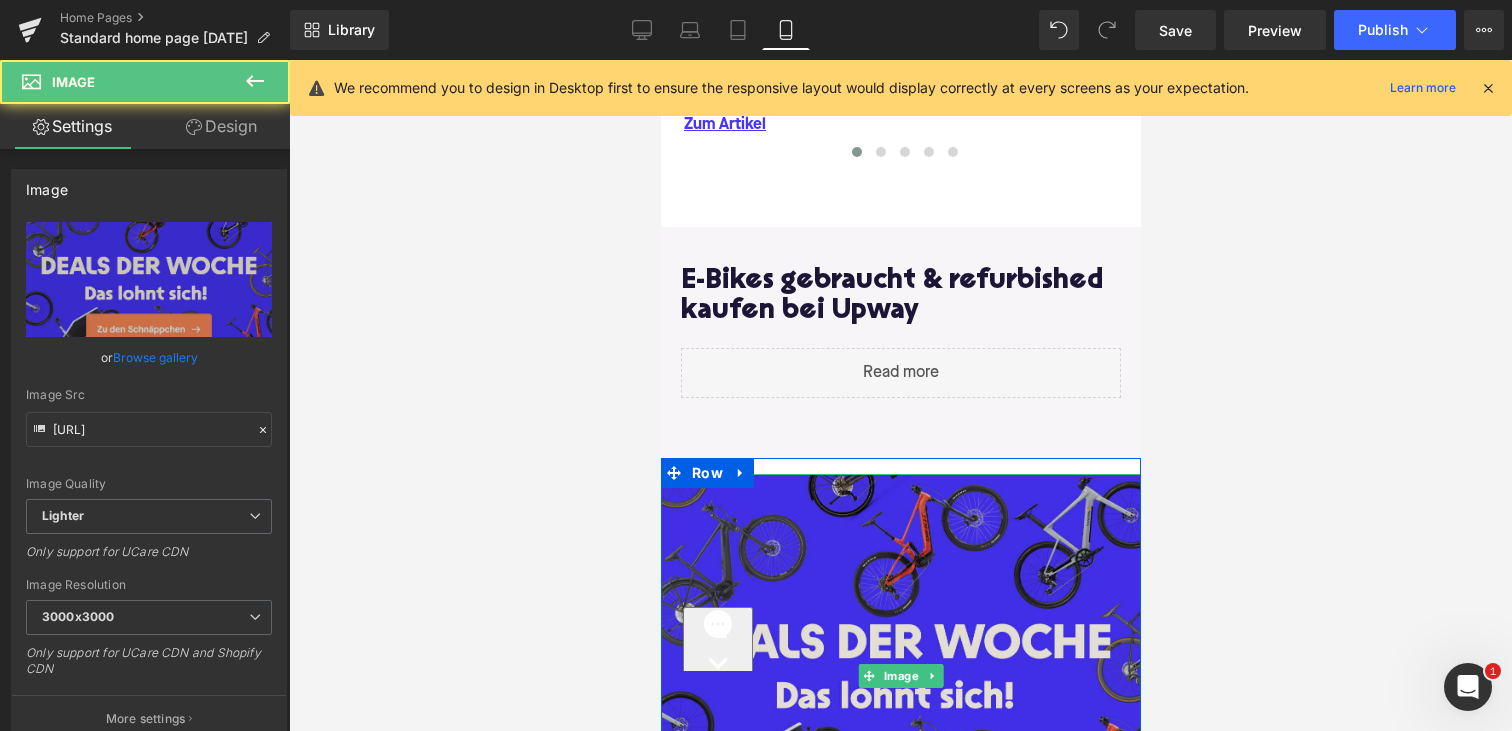 click at bounding box center [900, 676] 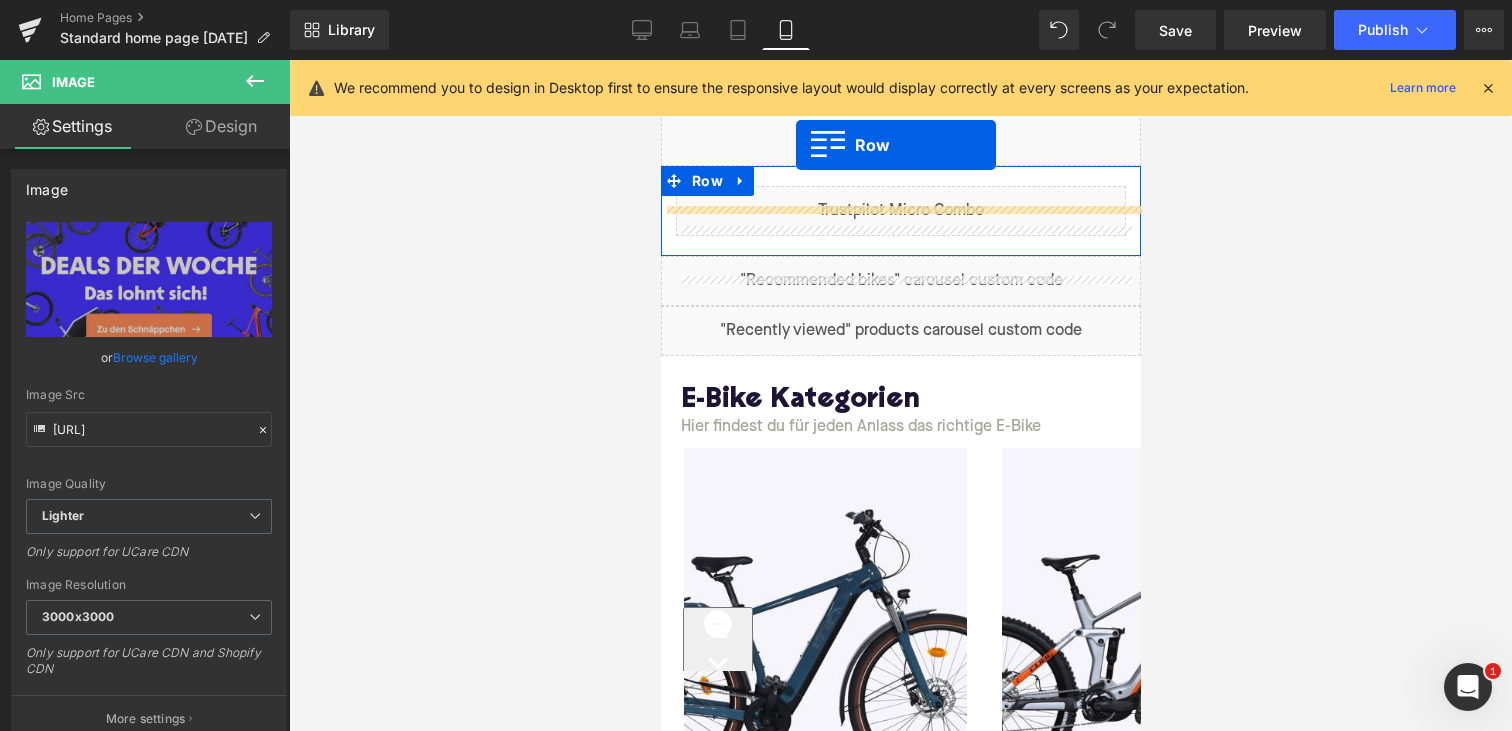 scroll, scrollTop: 797, scrollLeft: 0, axis: vertical 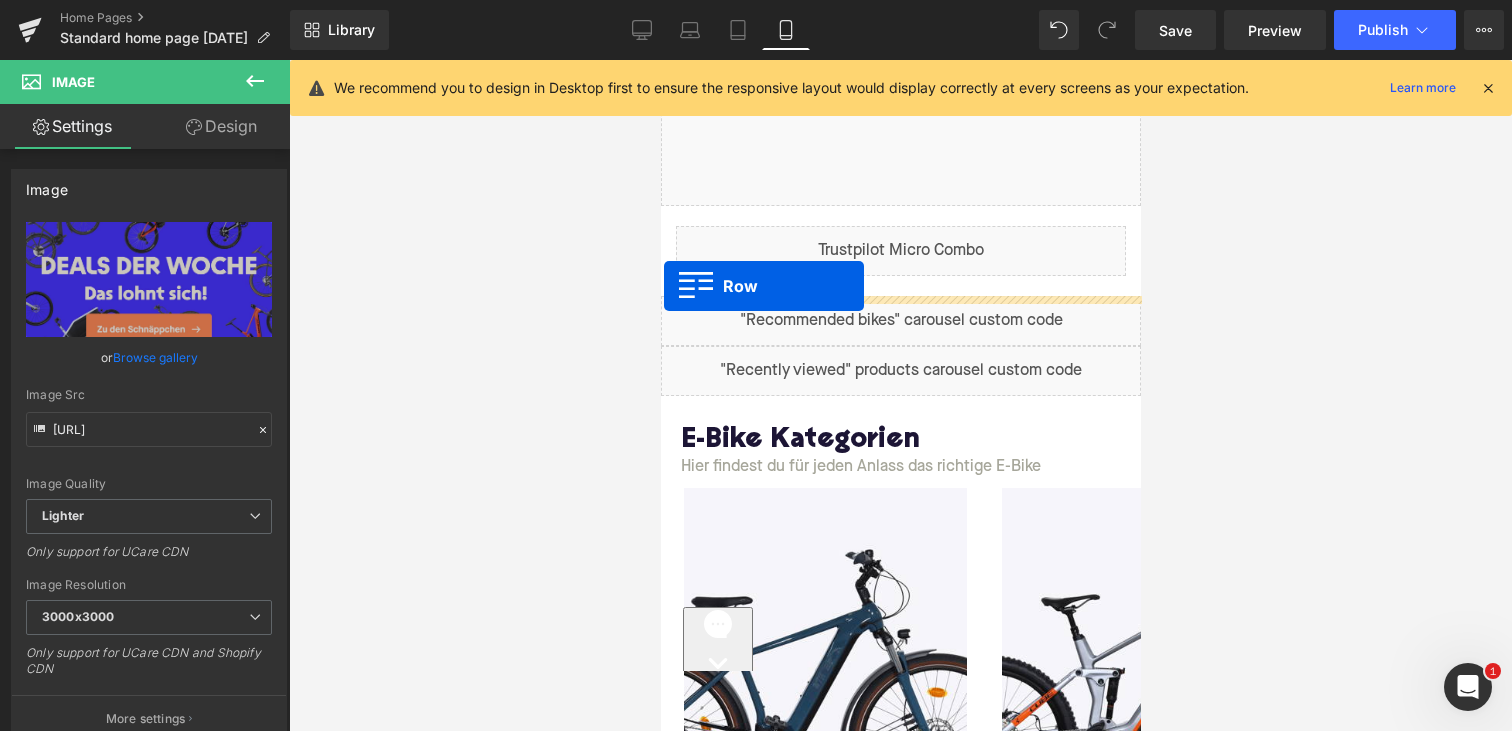 drag, startPoint x: 677, startPoint y: 443, endPoint x: 663, endPoint y: 285, distance: 158.61903 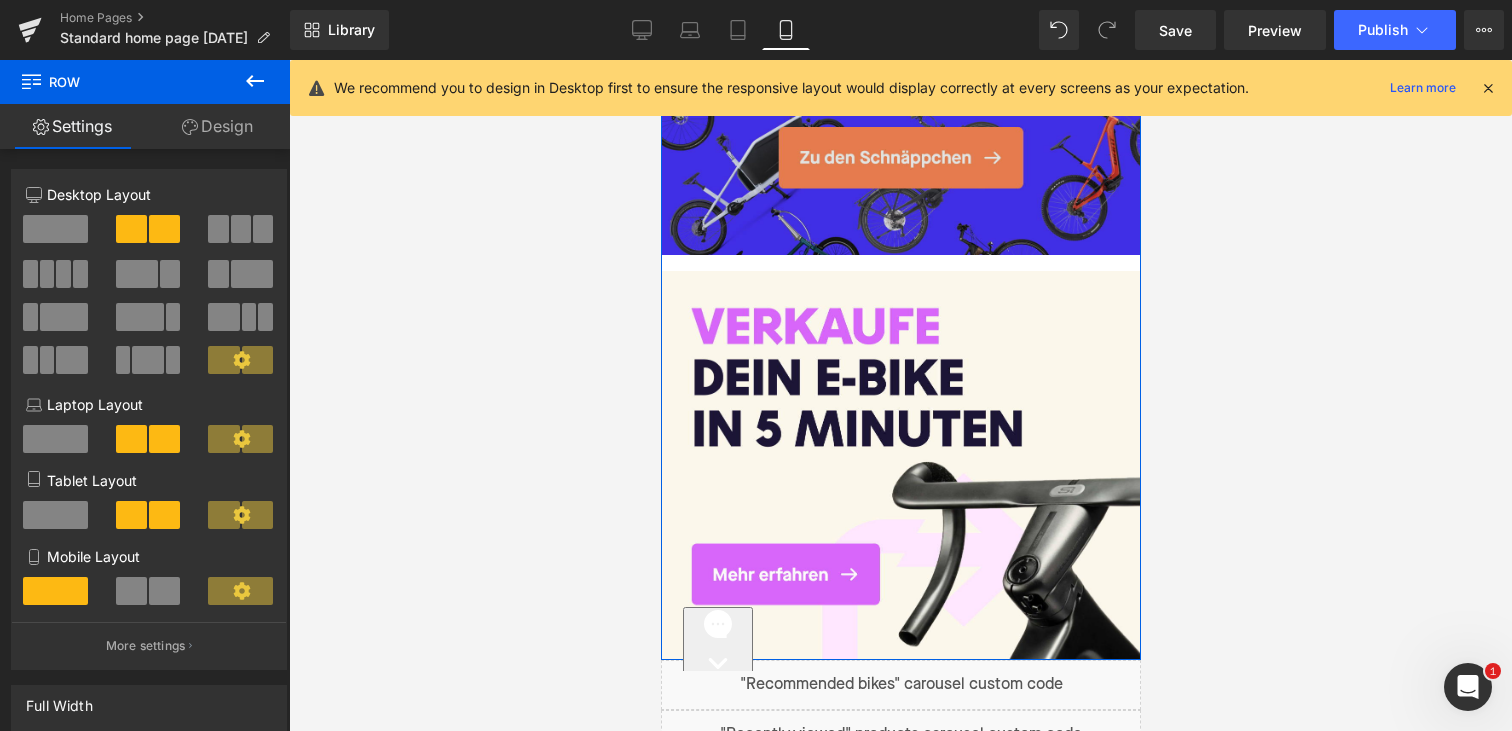 scroll, scrollTop: 1095, scrollLeft: 0, axis: vertical 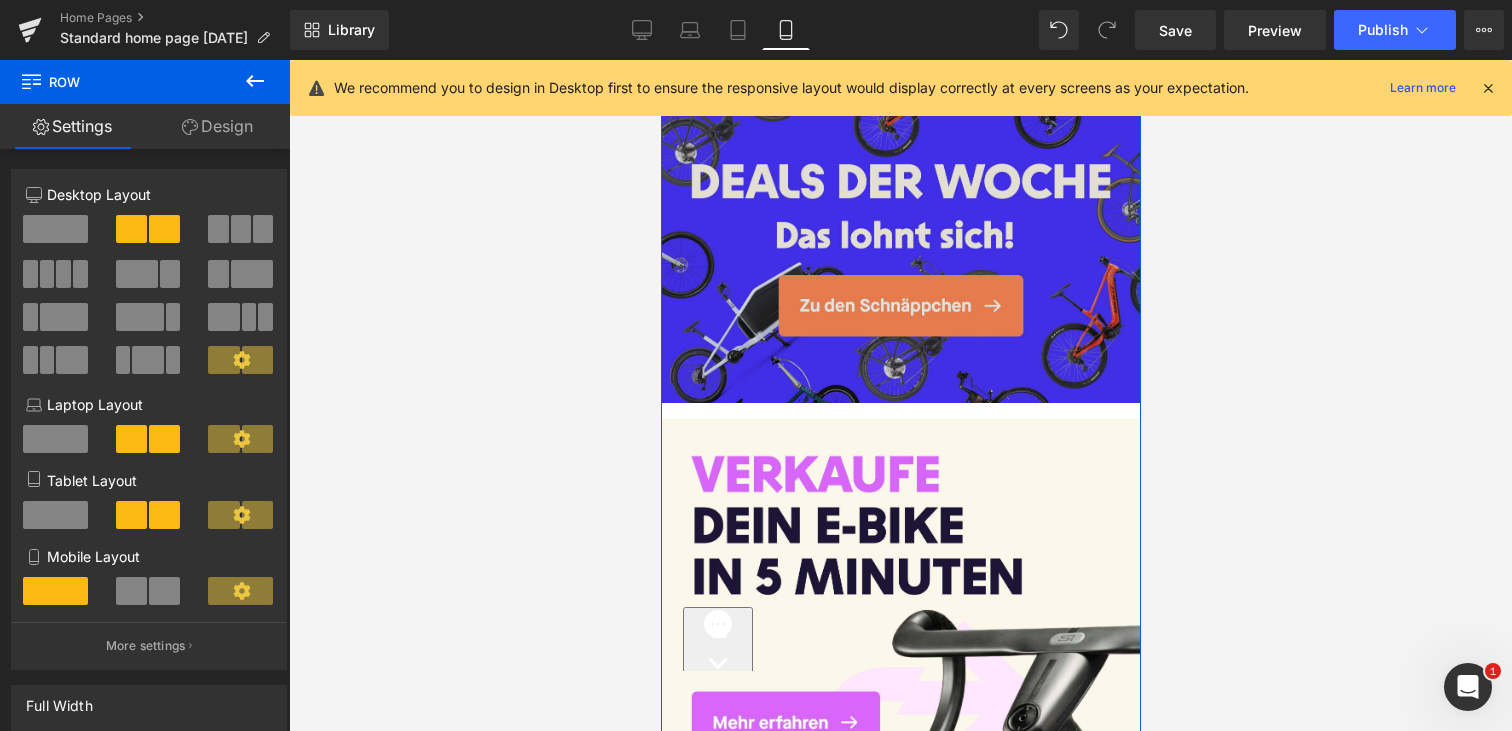 click at bounding box center [900, 216] 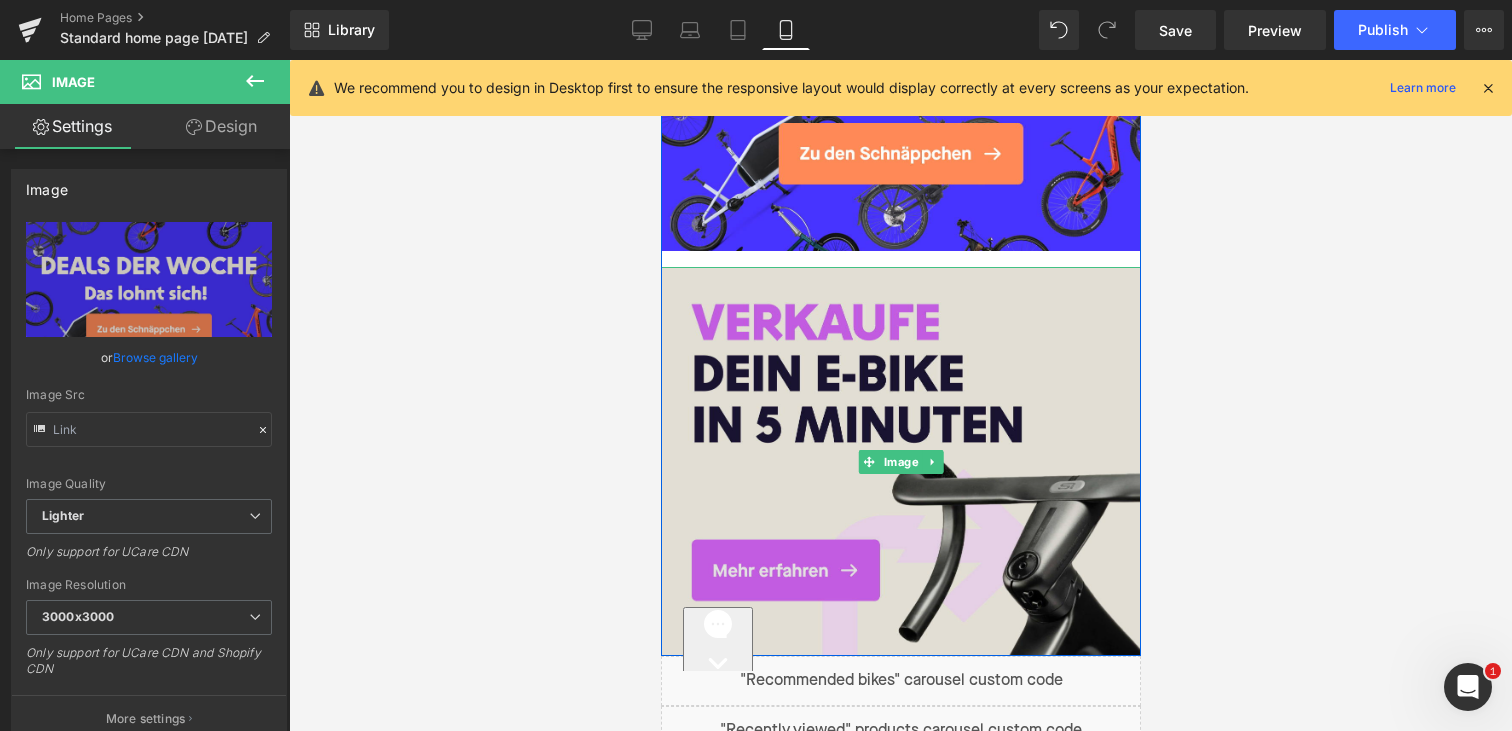 scroll, scrollTop: 1345, scrollLeft: 0, axis: vertical 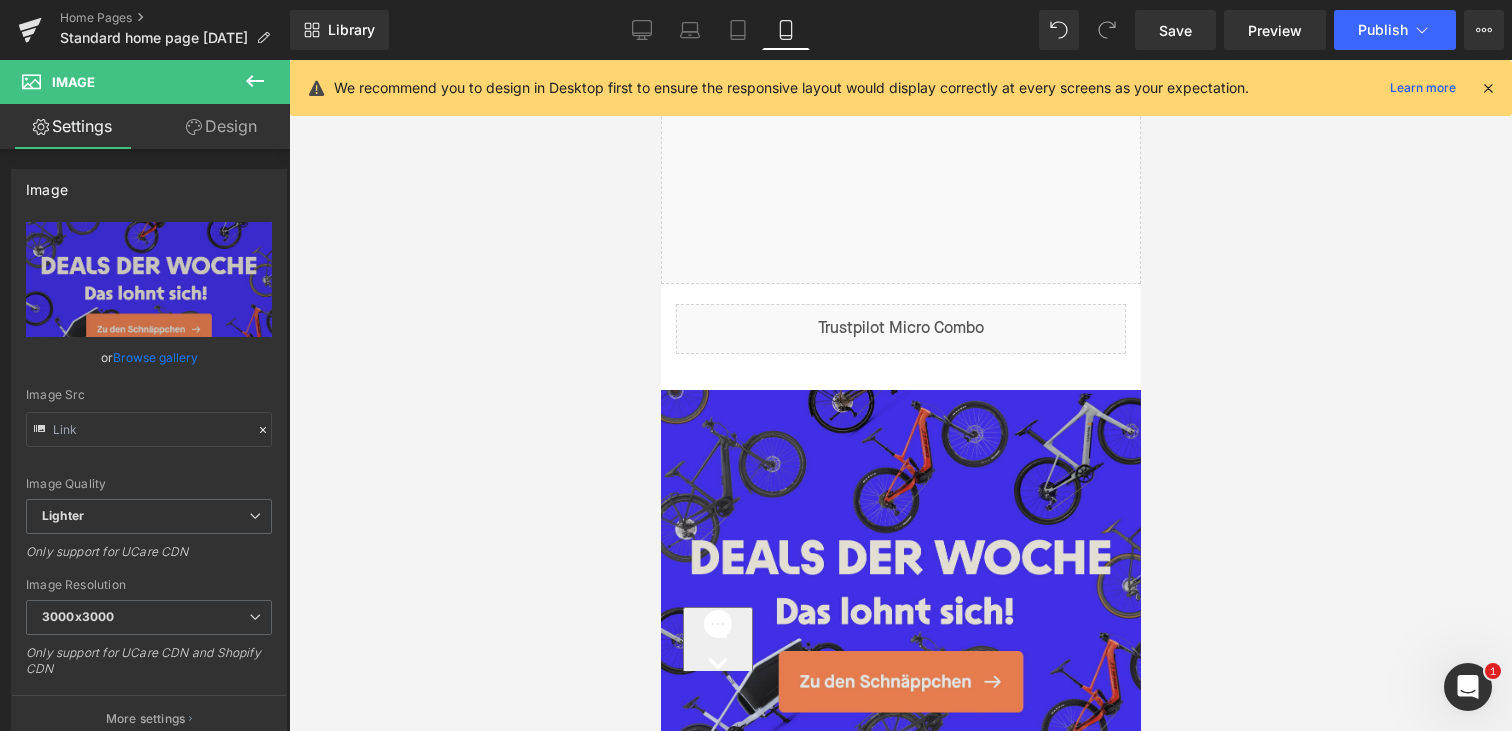 click on "Image         Image         Row" at bounding box center (900, 779) 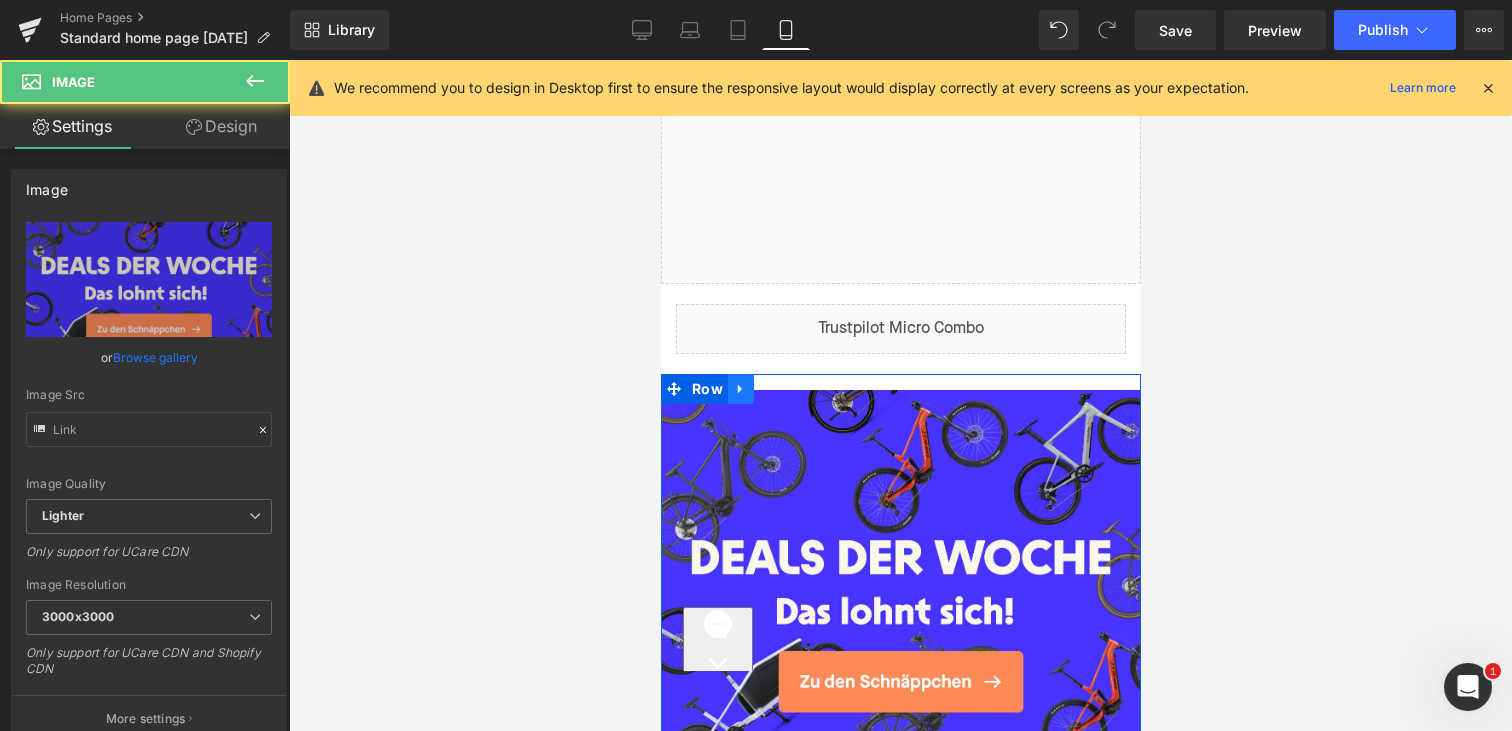 click 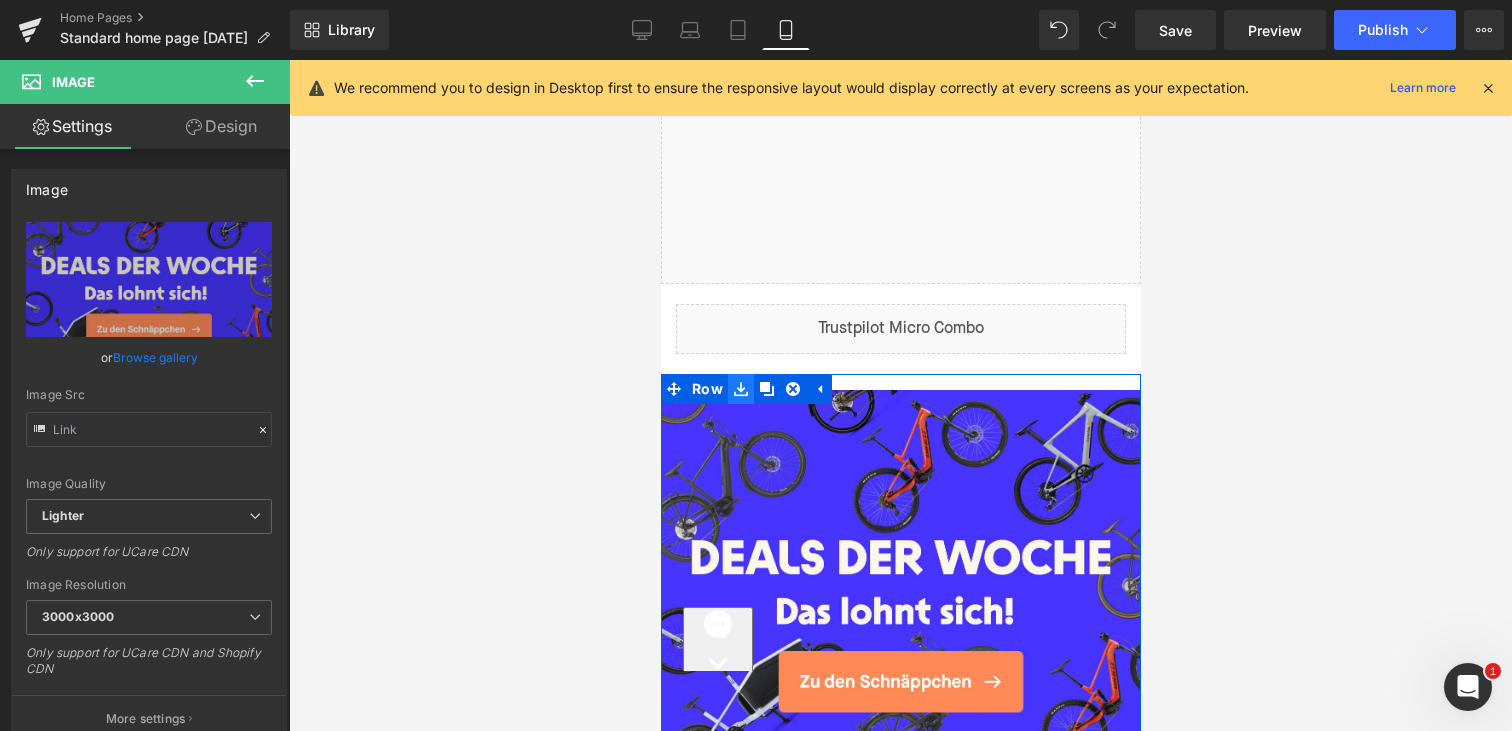 click 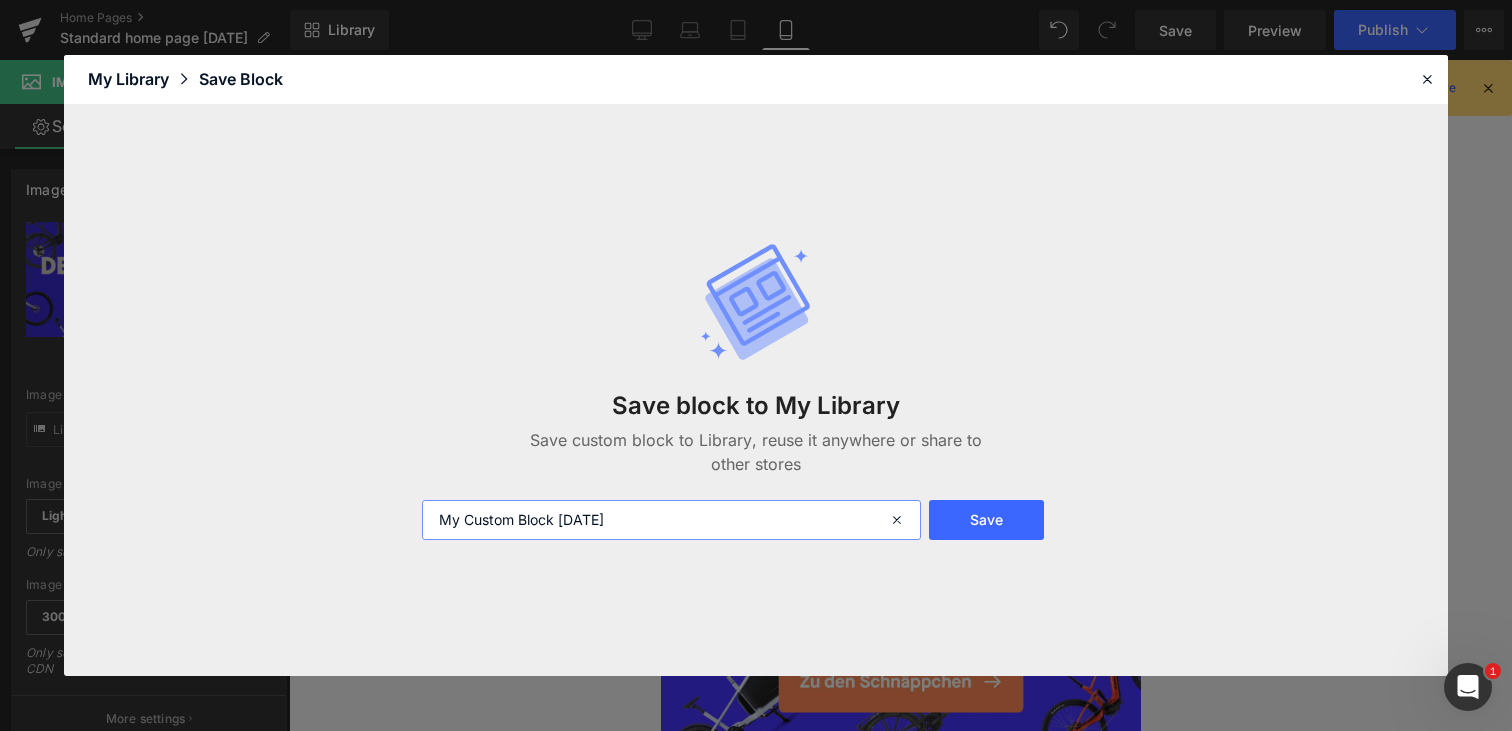 click on "My Custom Block [DATE]" at bounding box center [671, 520] 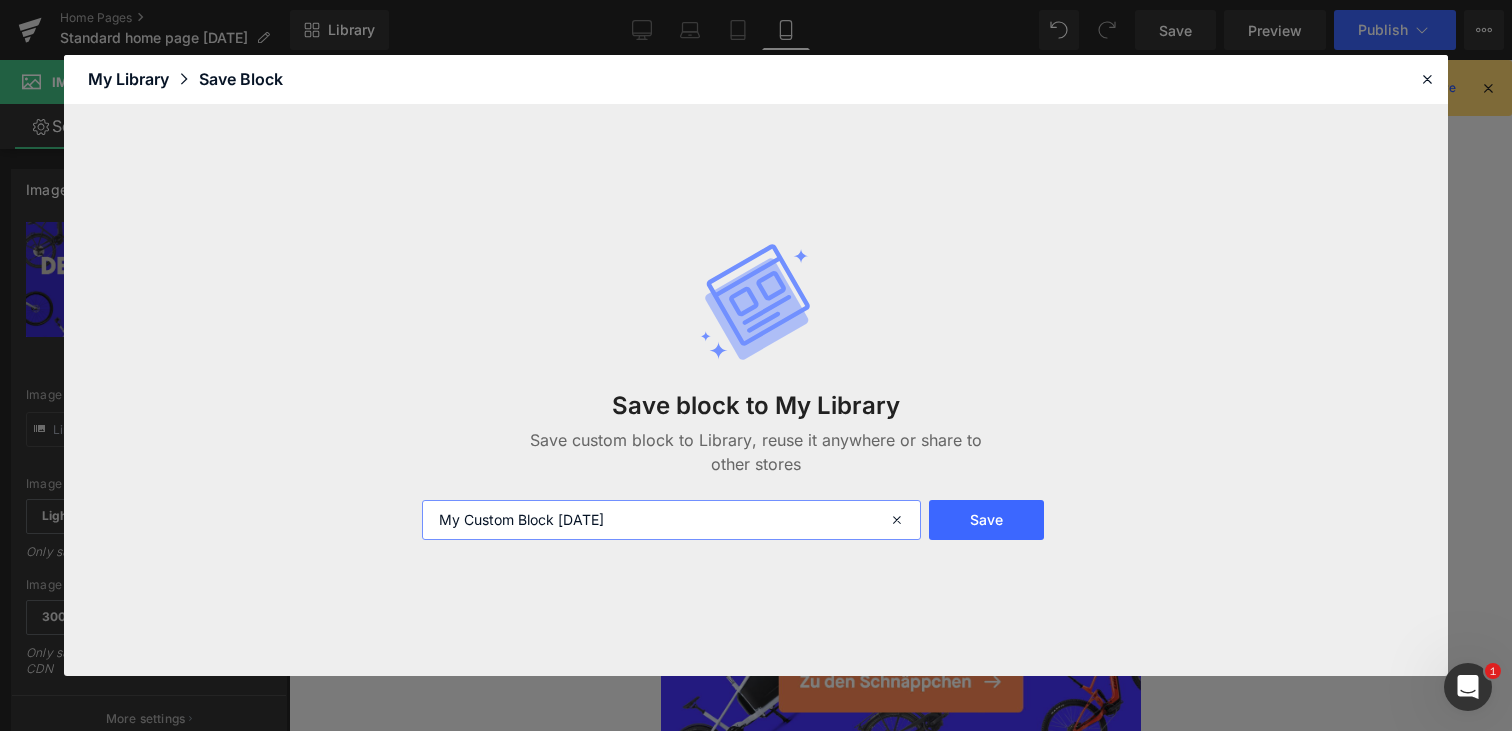 type on "B" 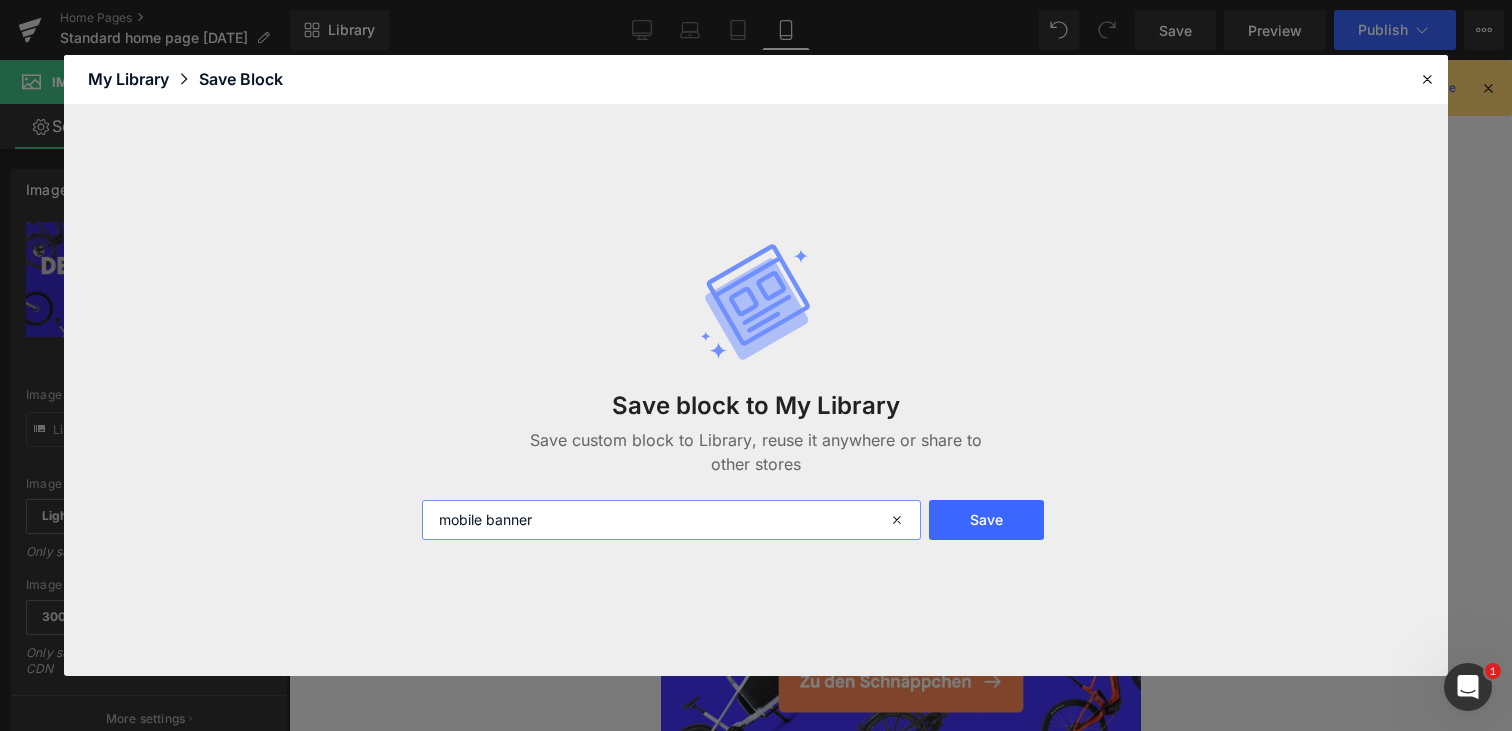 click on "mobile banner" at bounding box center (671, 520) 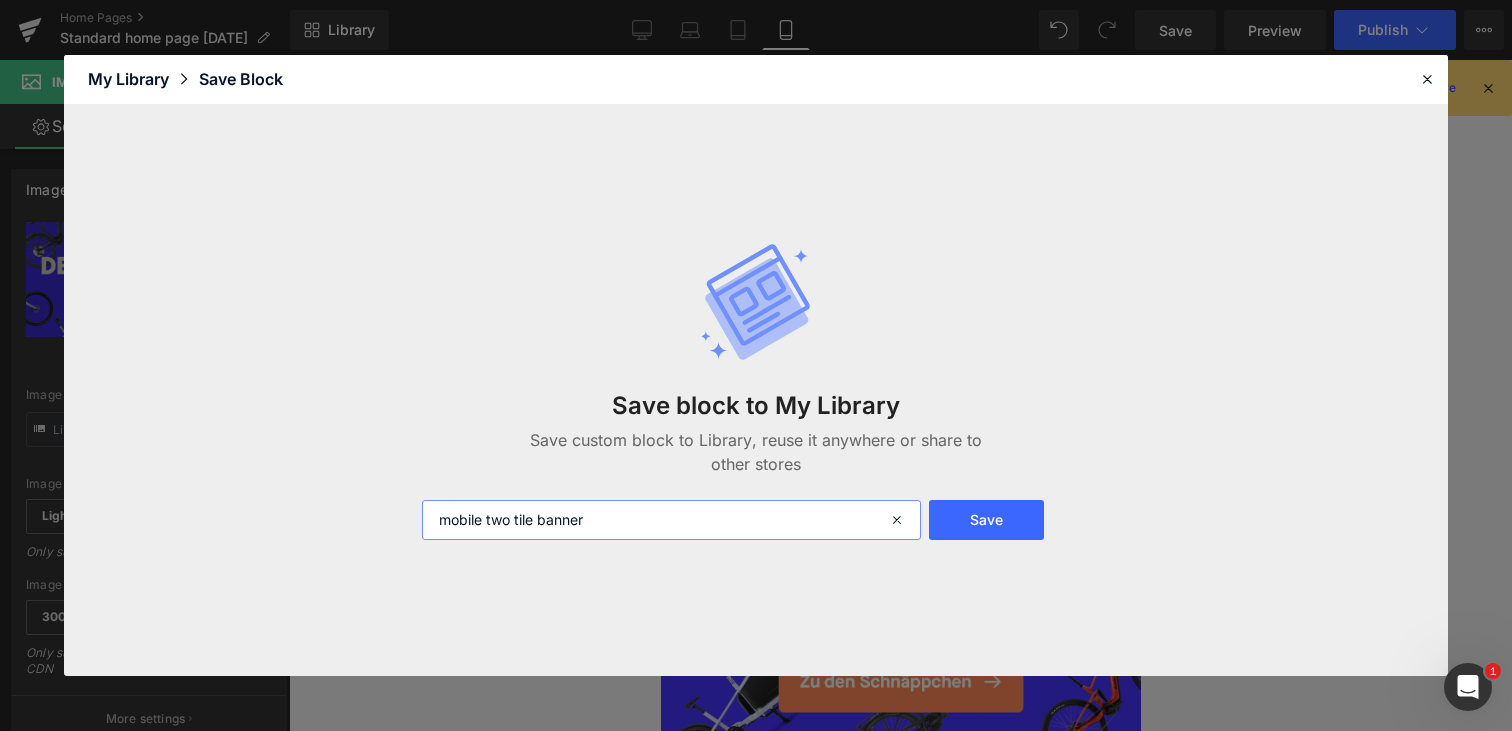click on "mobile two tile banner" at bounding box center [671, 520] 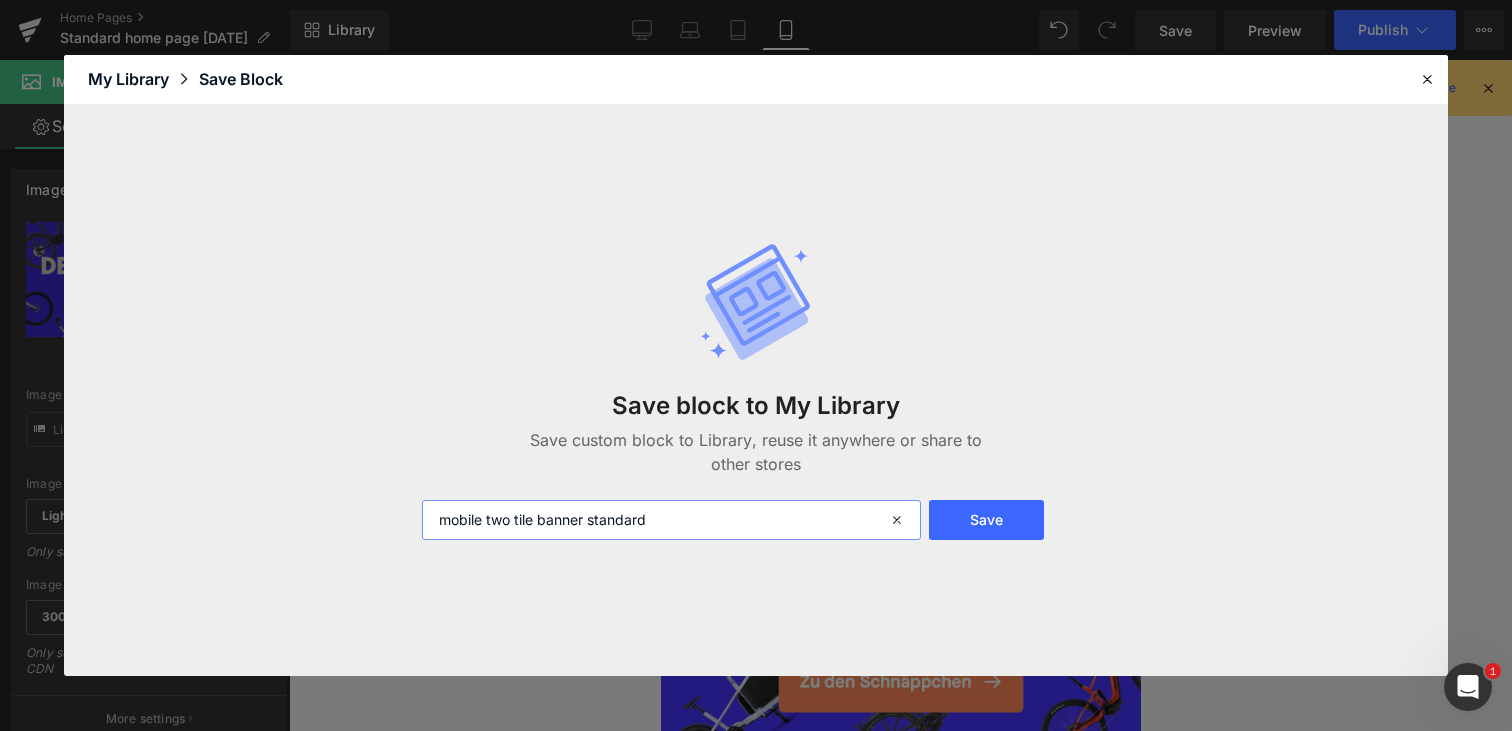 type on "mobile two tile banner standard" 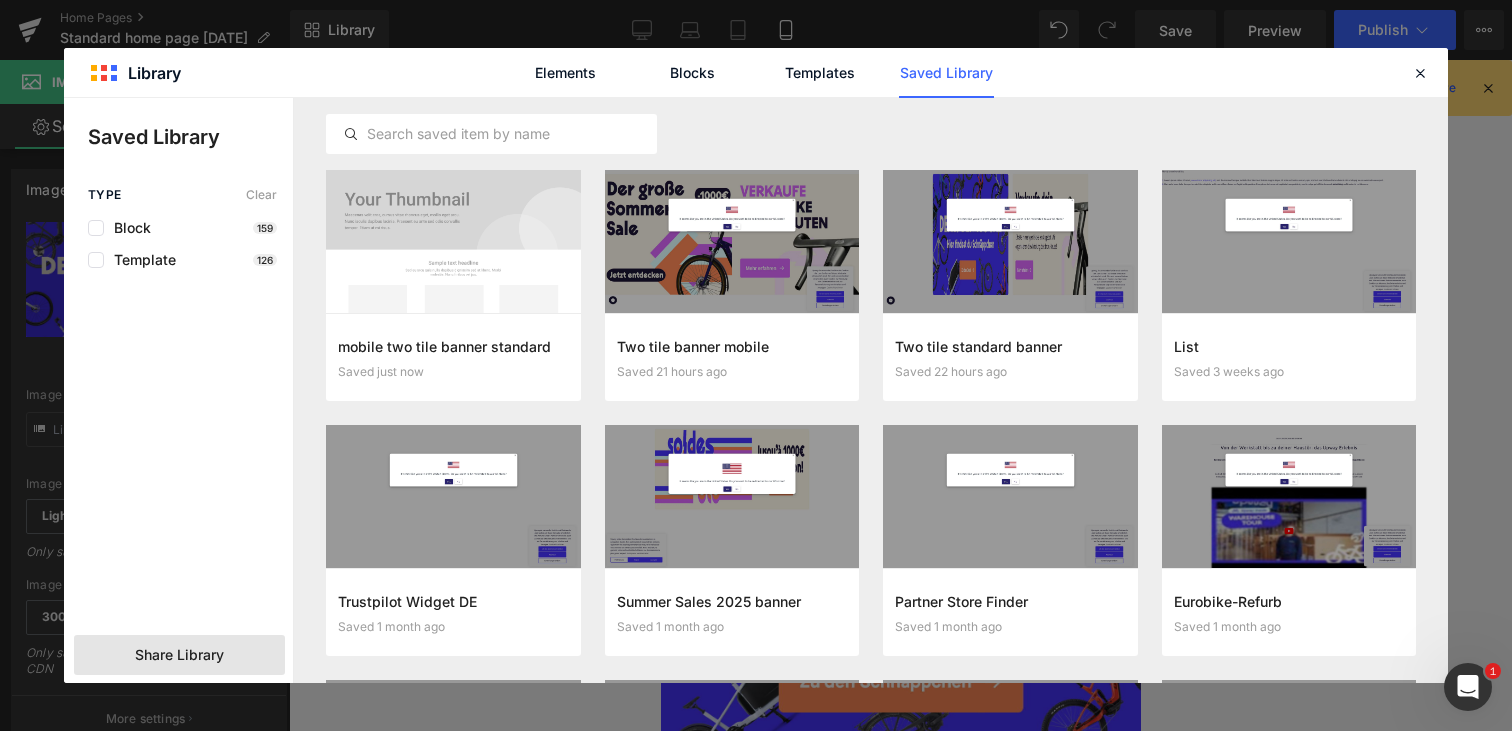 click on "Share Library" 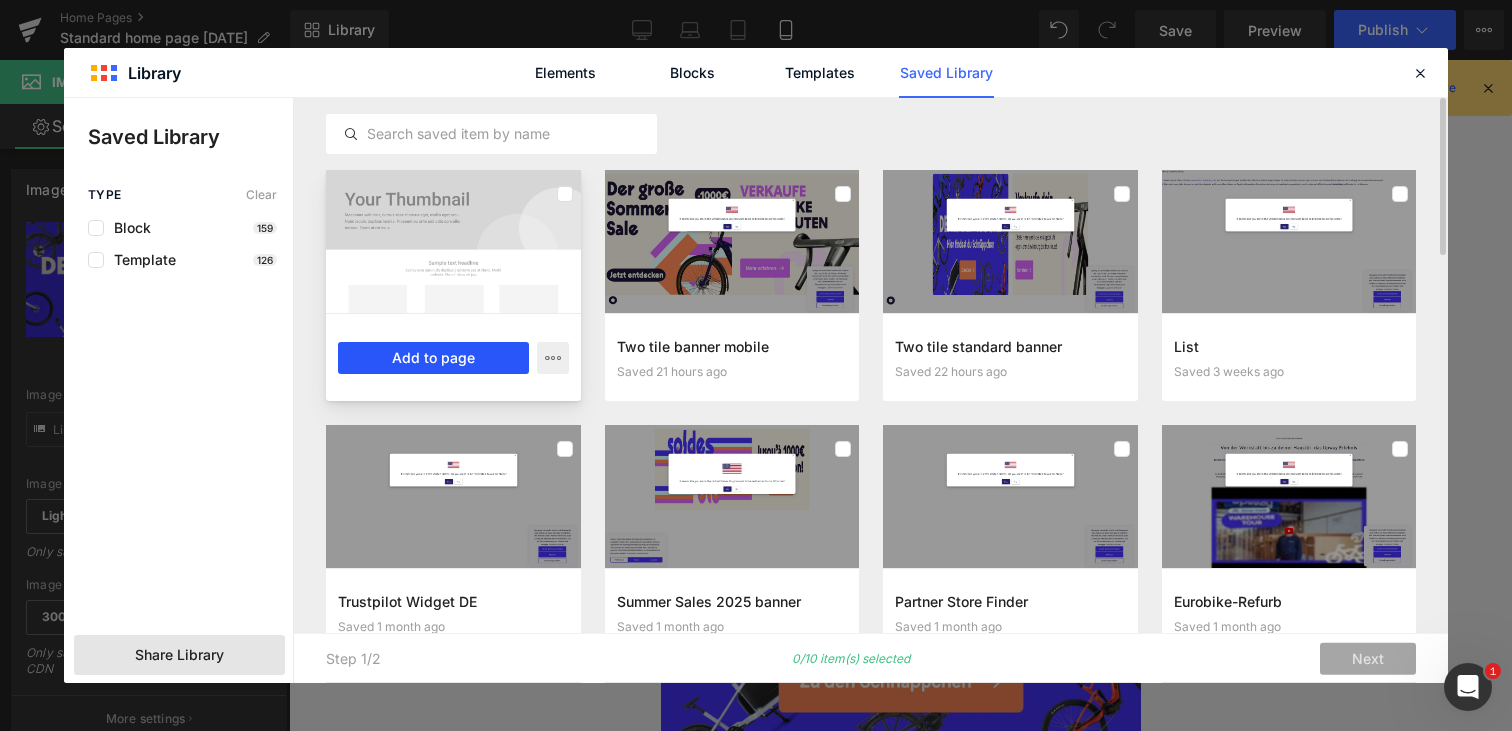 click on "Add to page" at bounding box center (433, 358) 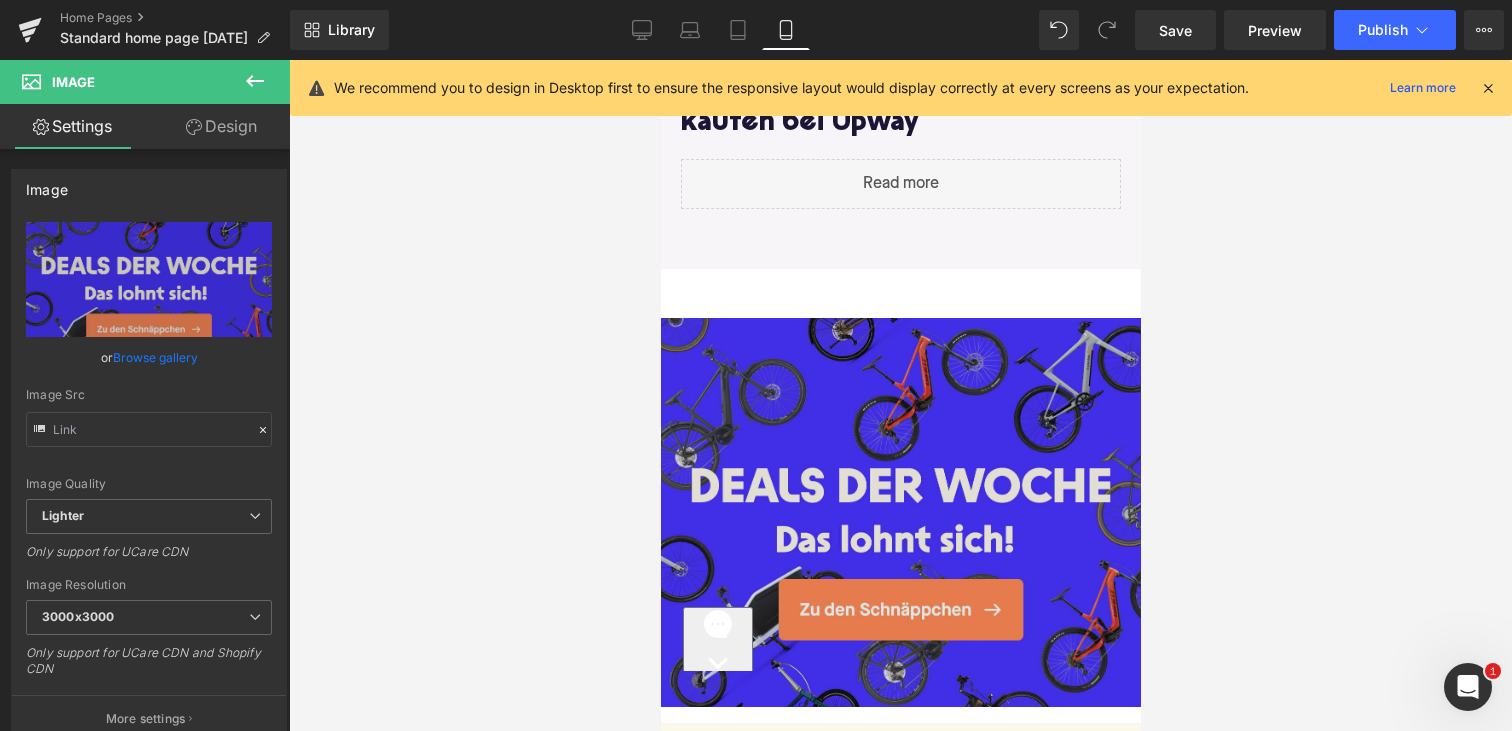 scroll, scrollTop: 7770, scrollLeft: 0, axis: vertical 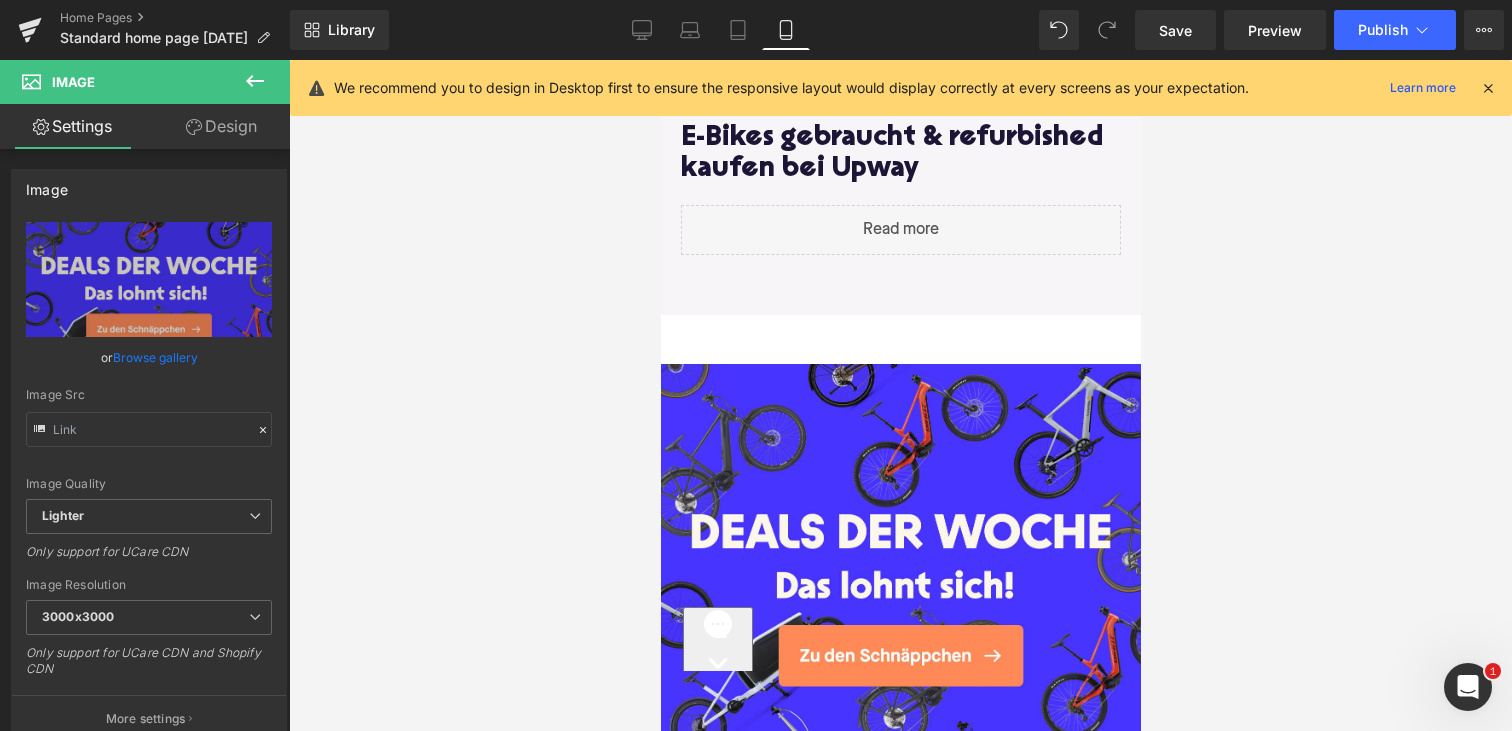 click at bounding box center [660, 60] 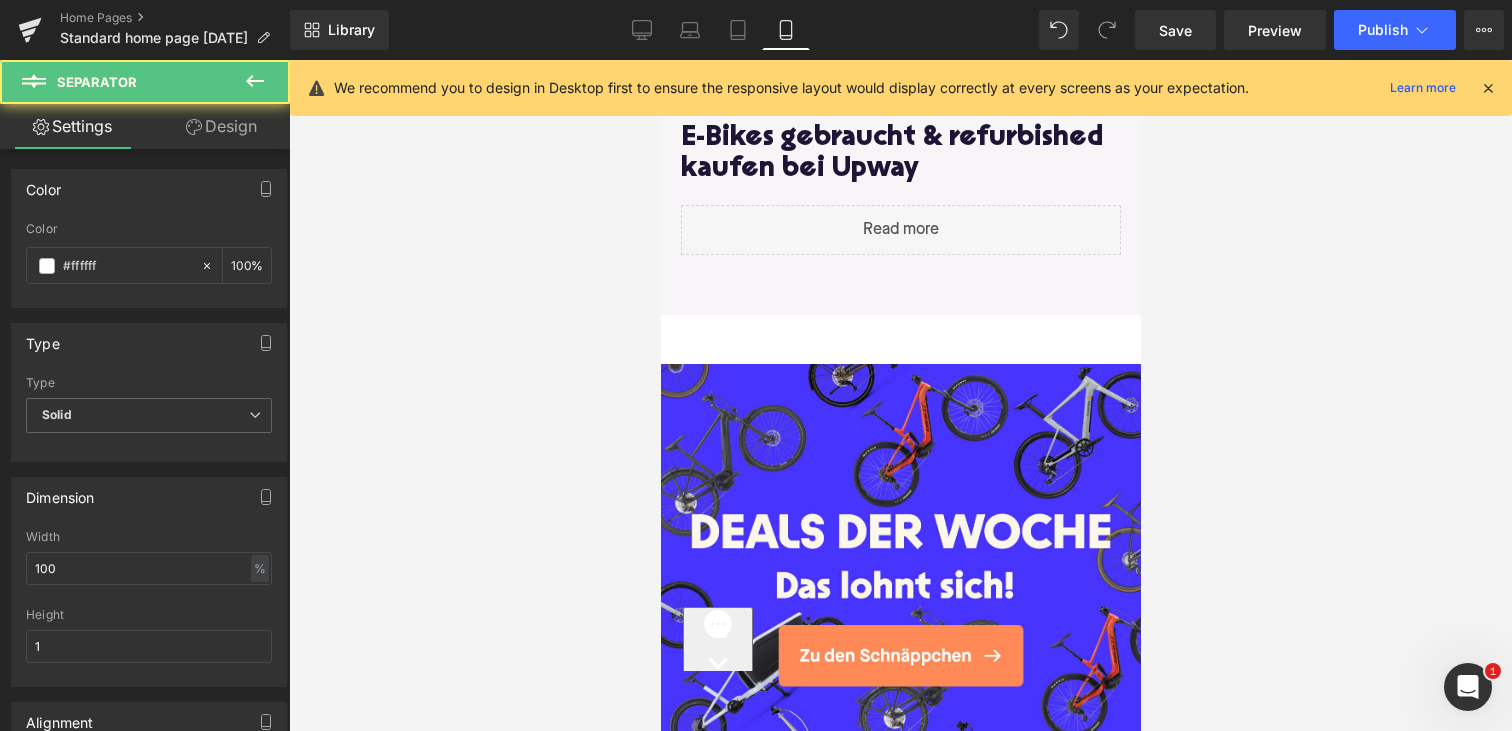 click on "Image" at bounding box center (900, 566) 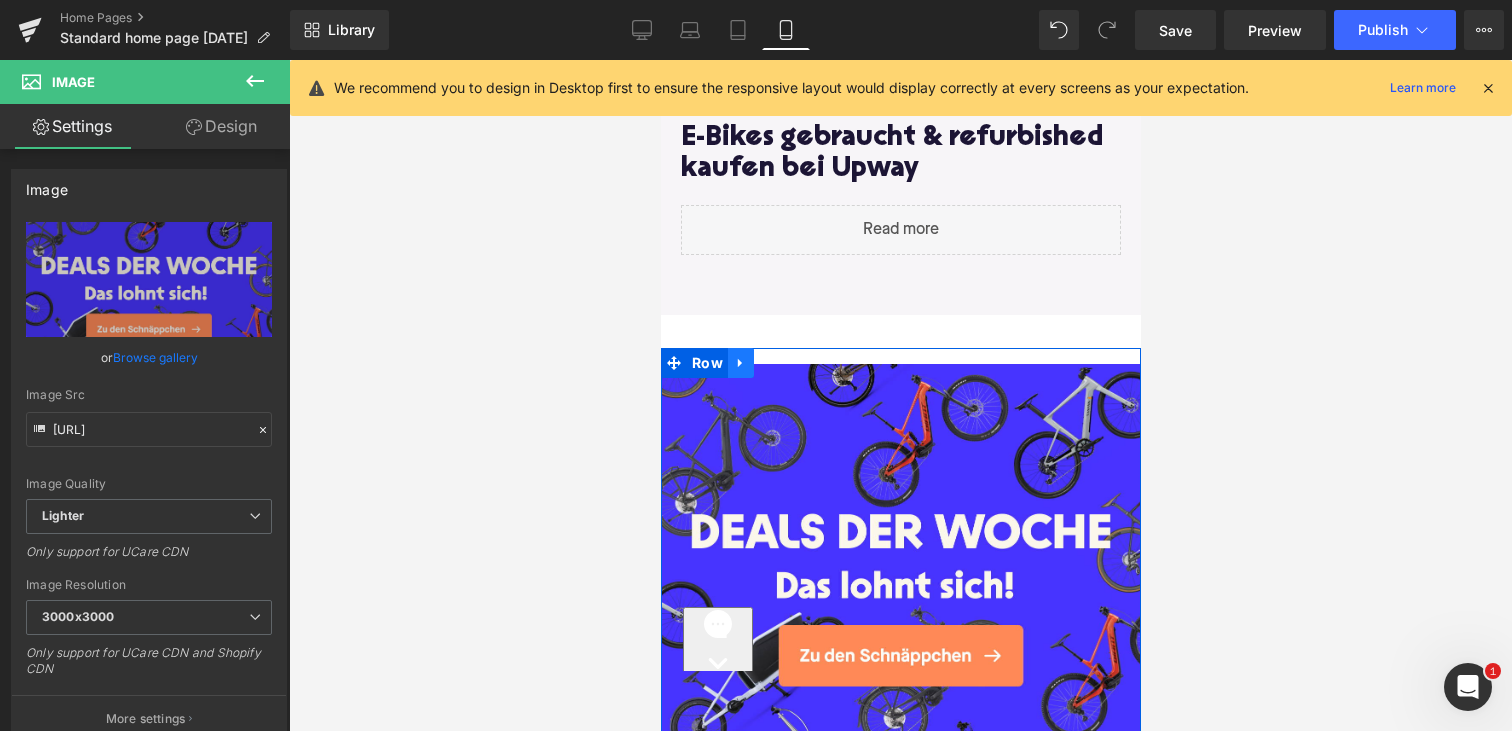 click 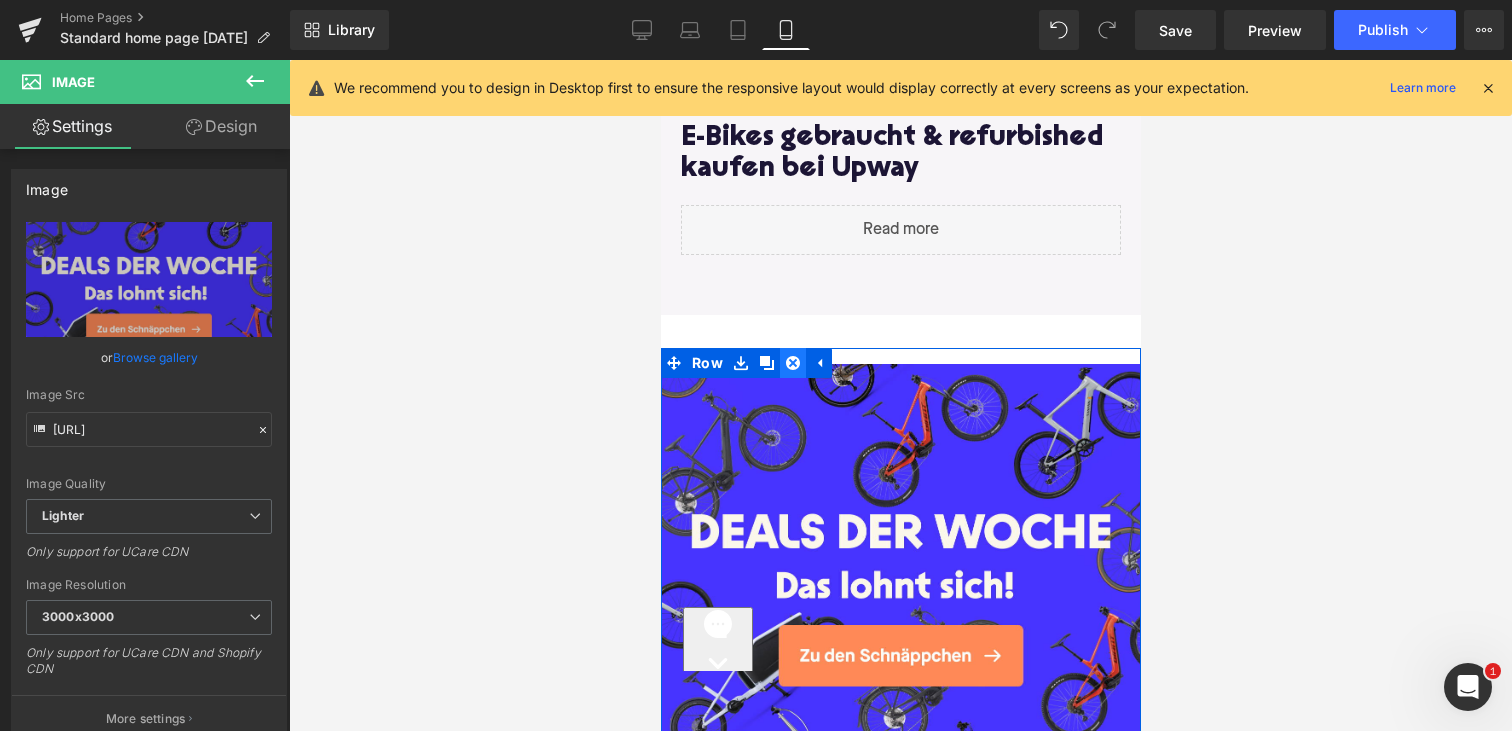 click 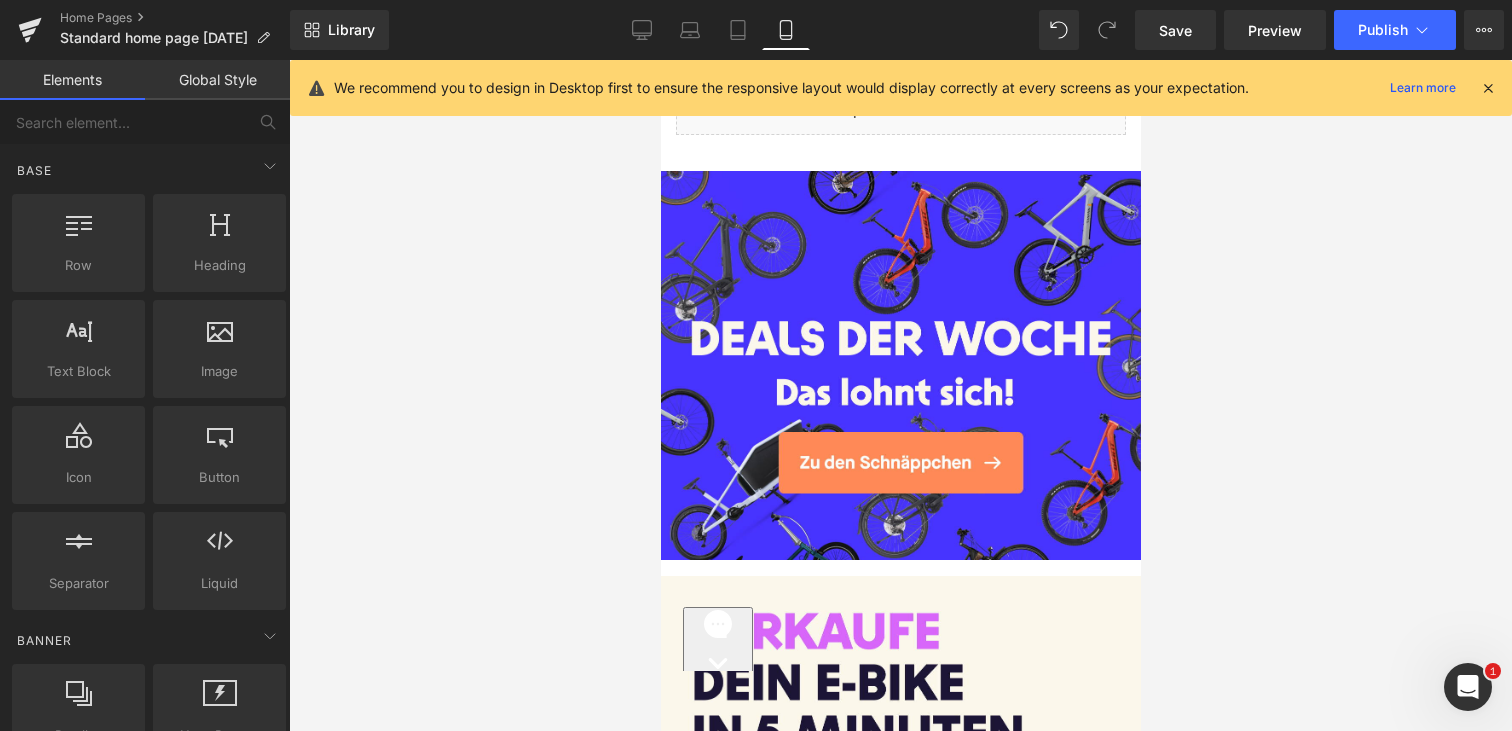 scroll, scrollTop: 1221, scrollLeft: 0, axis: vertical 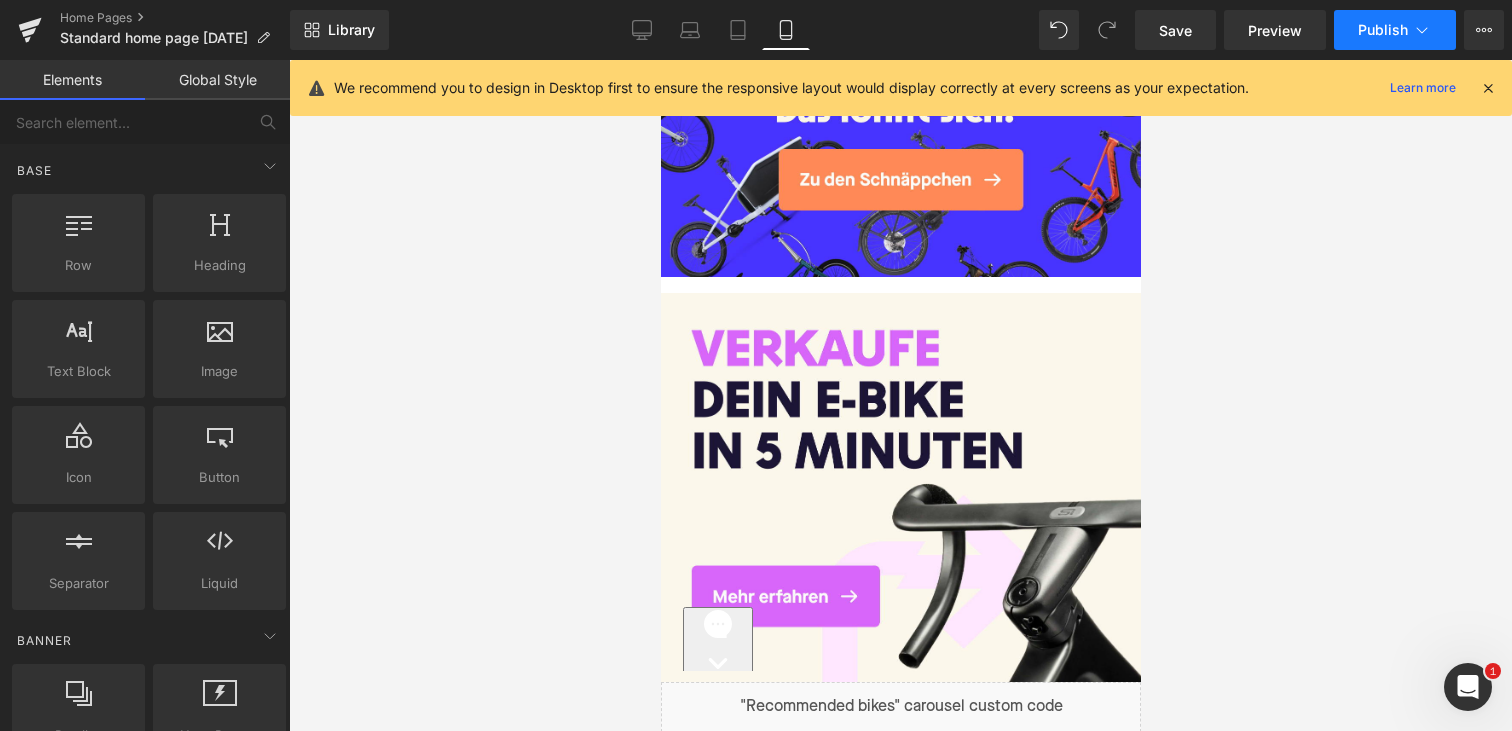 click on "Publish" at bounding box center [1383, 30] 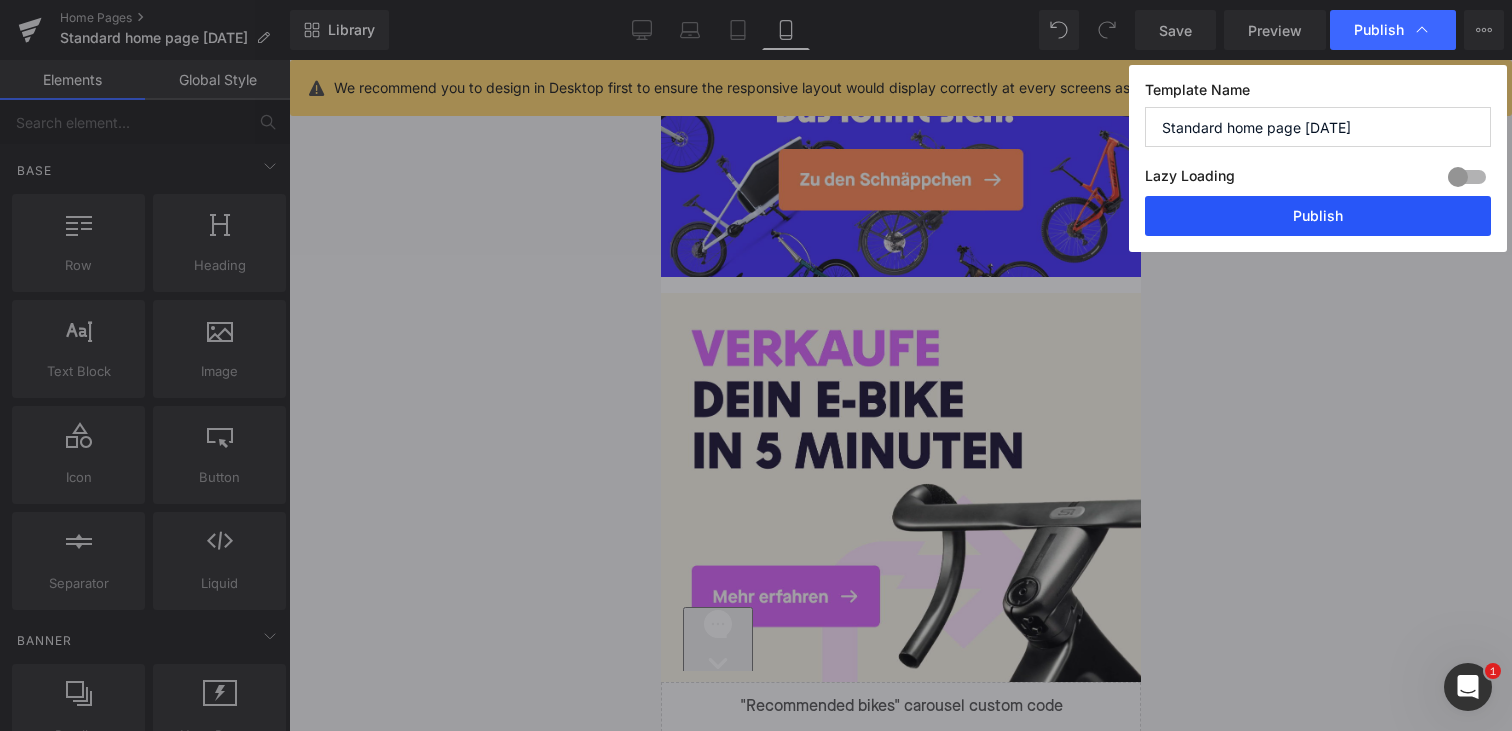 click on "Publish" at bounding box center [1318, 216] 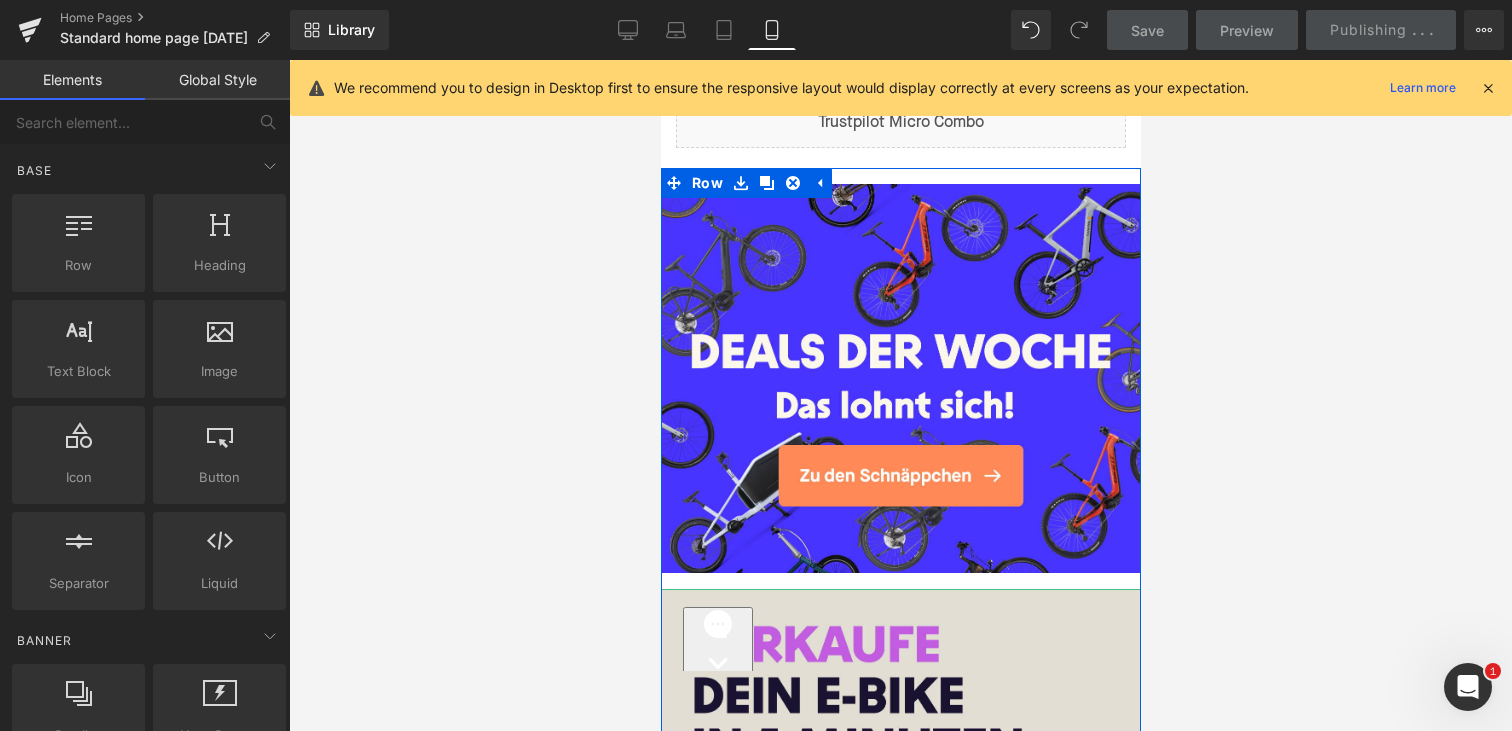 scroll, scrollTop: 759, scrollLeft: 0, axis: vertical 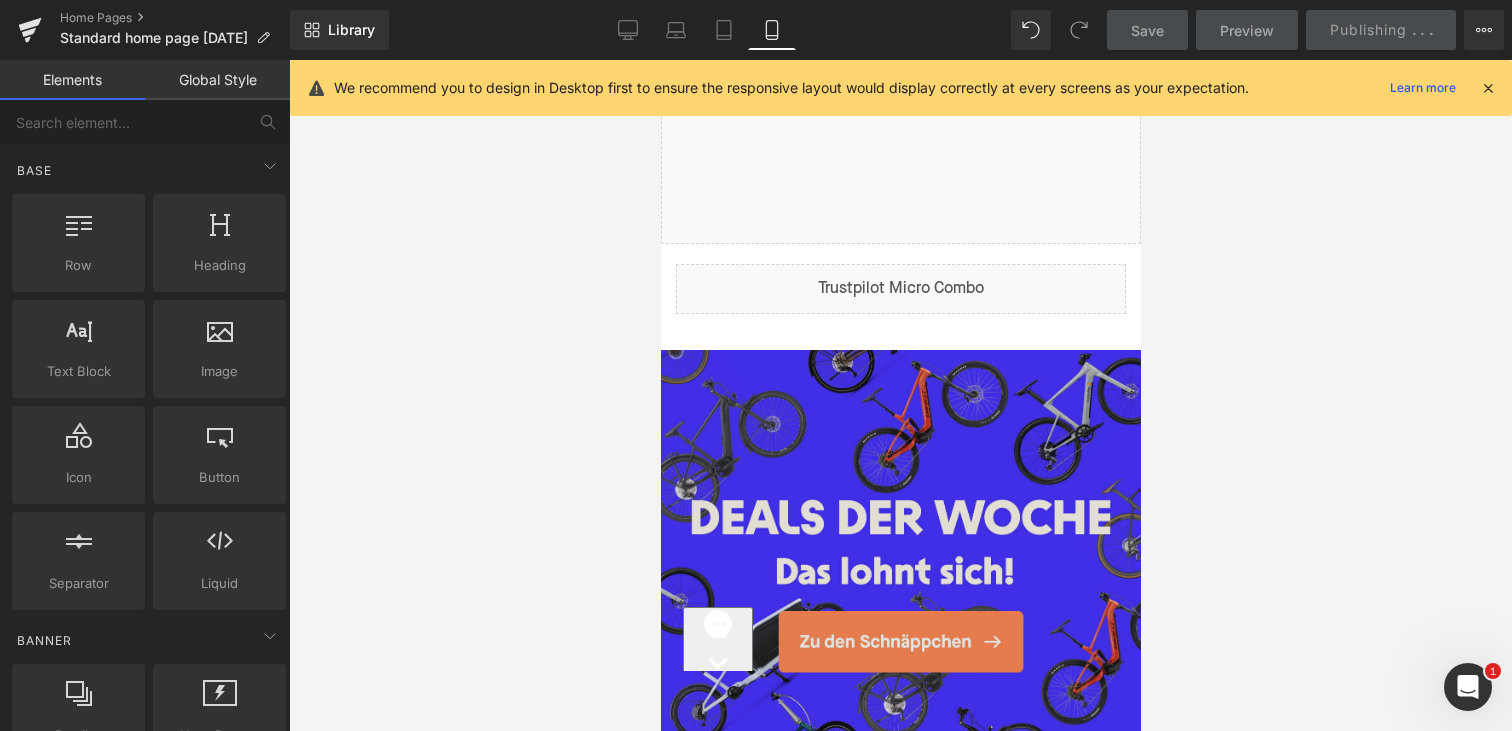 click at bounding box center [900, 552] 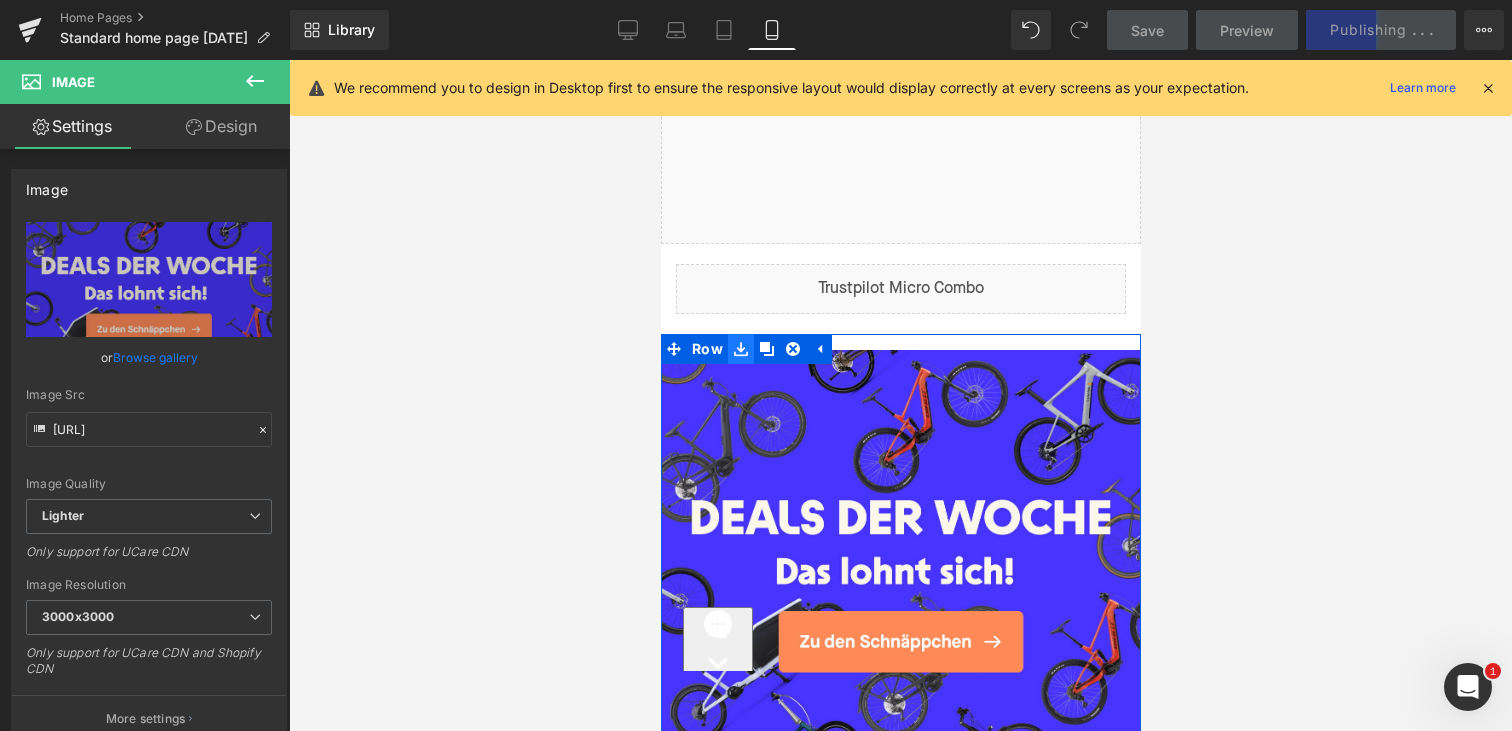 click 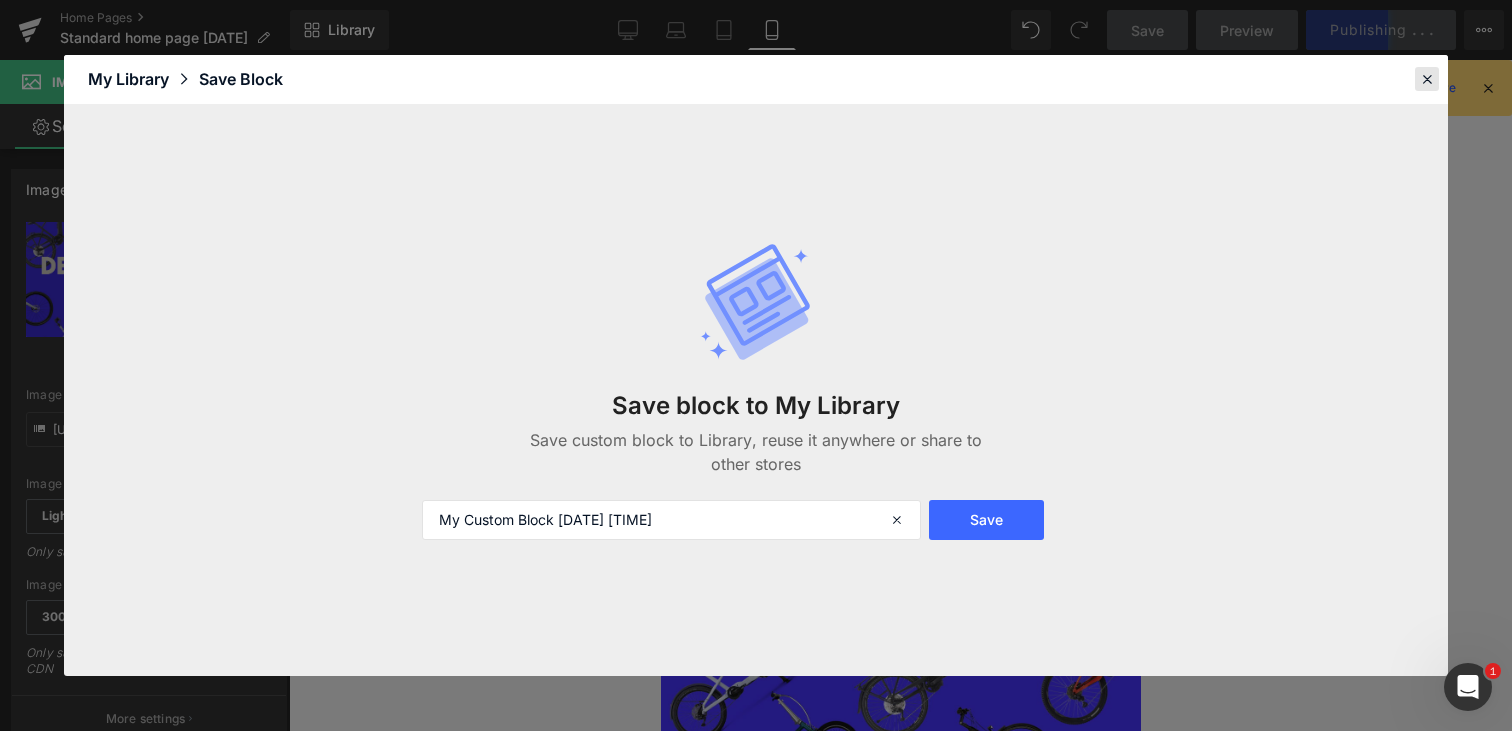 click at bounding box center (1427, 79) 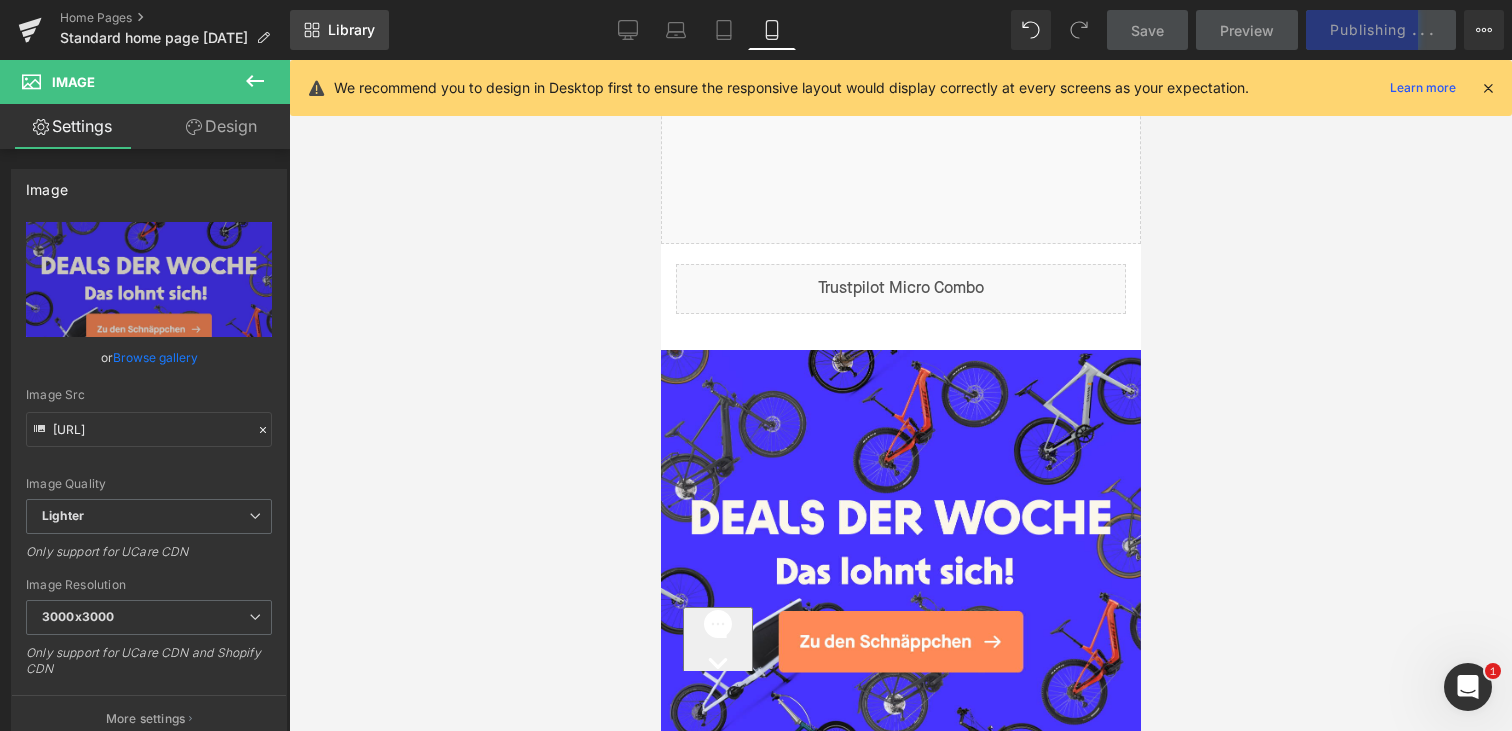 click on "Library" at bounding box center (339, 30) 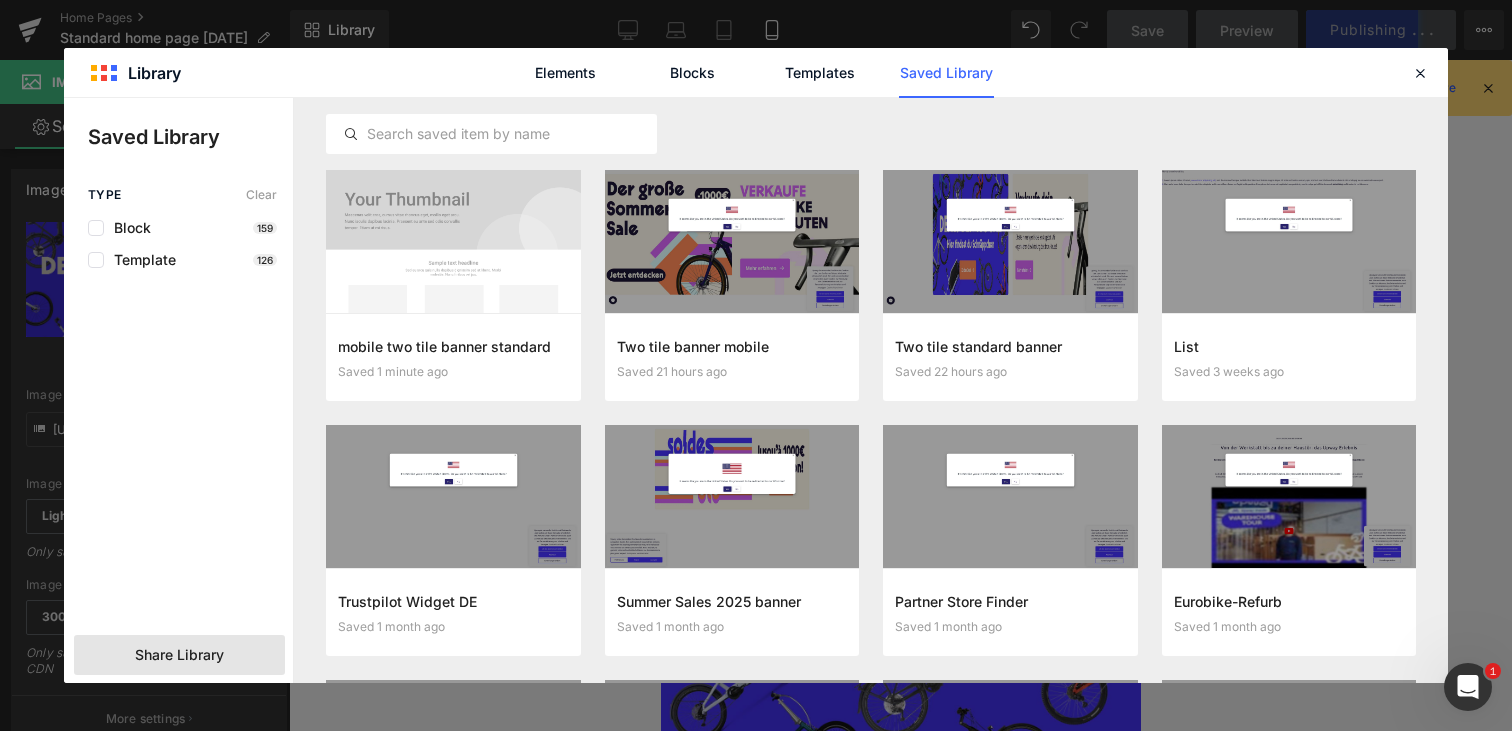click on "Share Library" 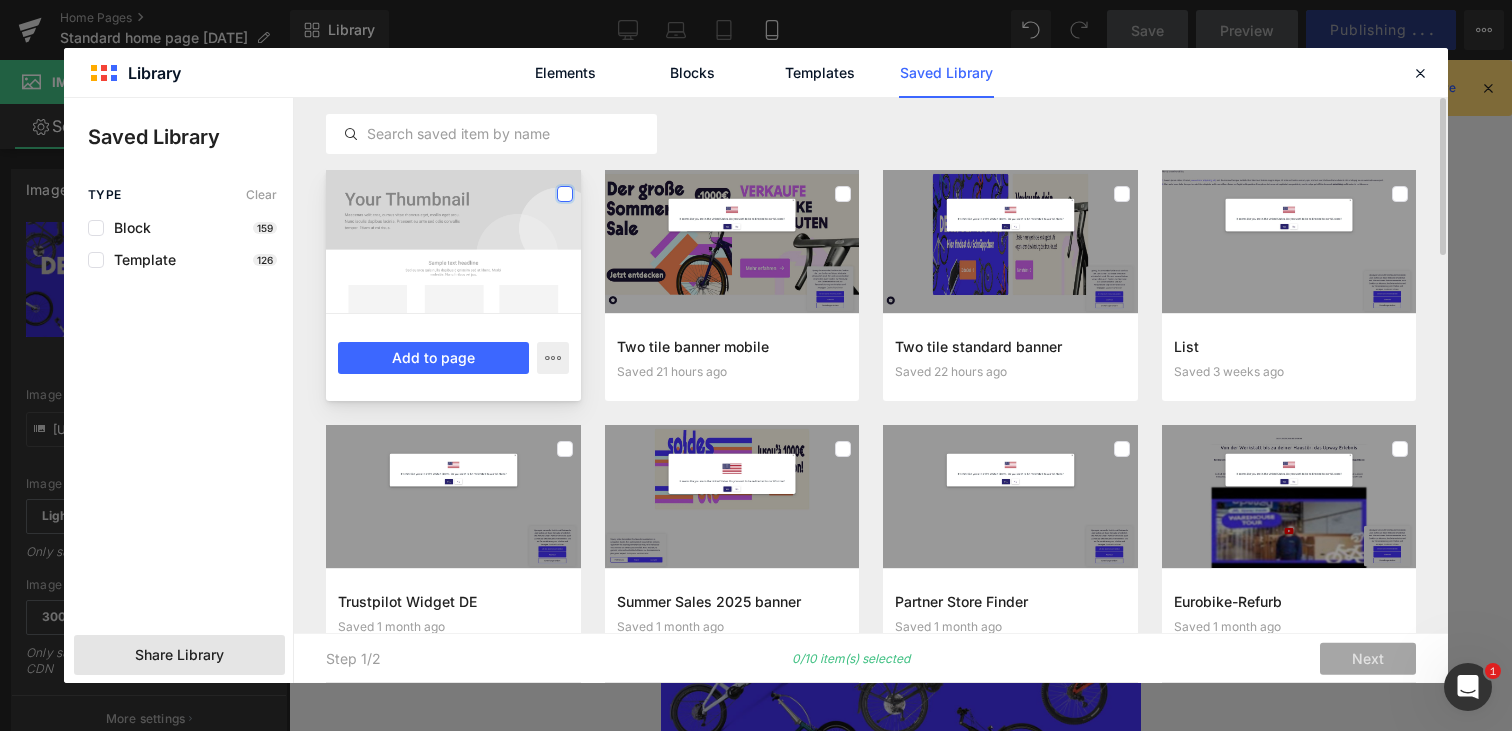 click at bounding box center [565, 194] 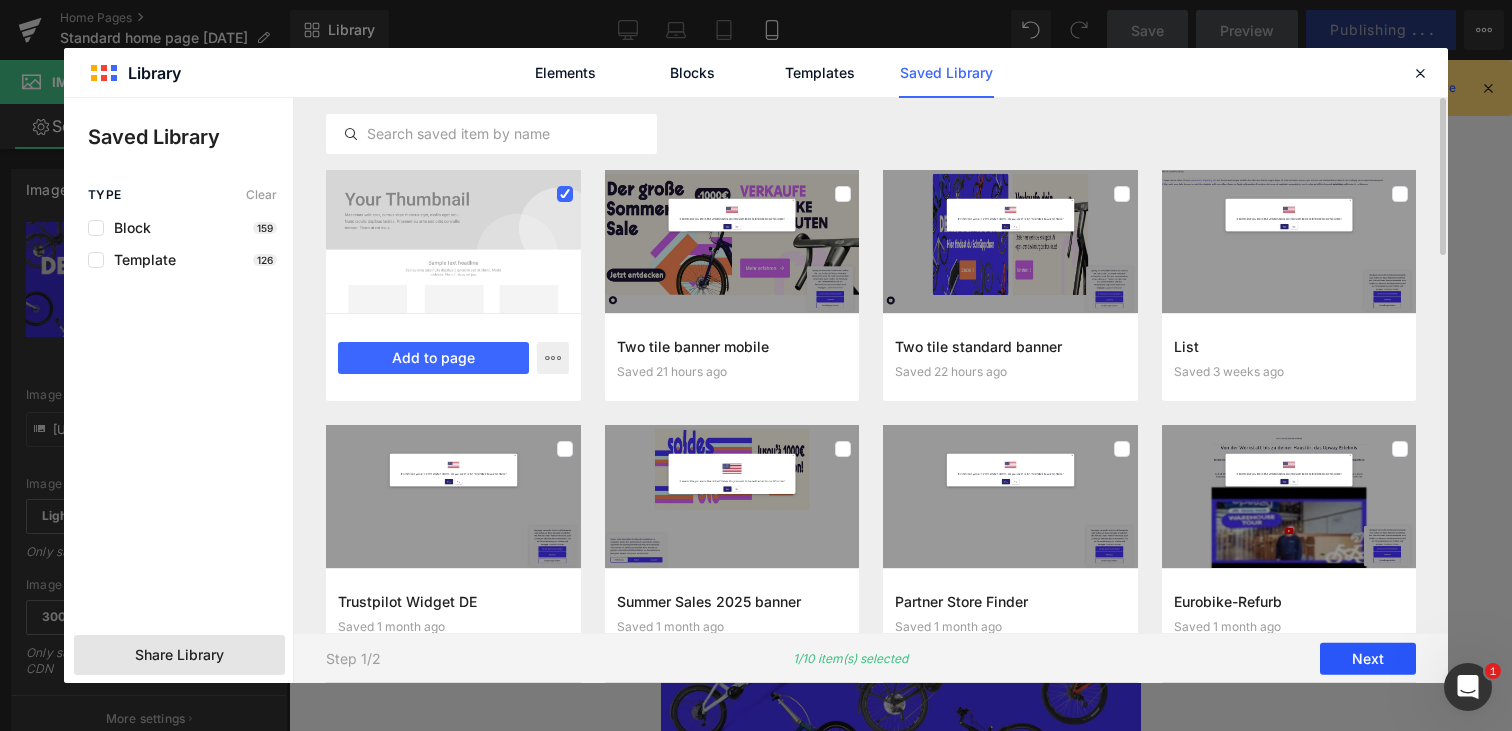 click on "Next" at bounding box center [1368, 659] 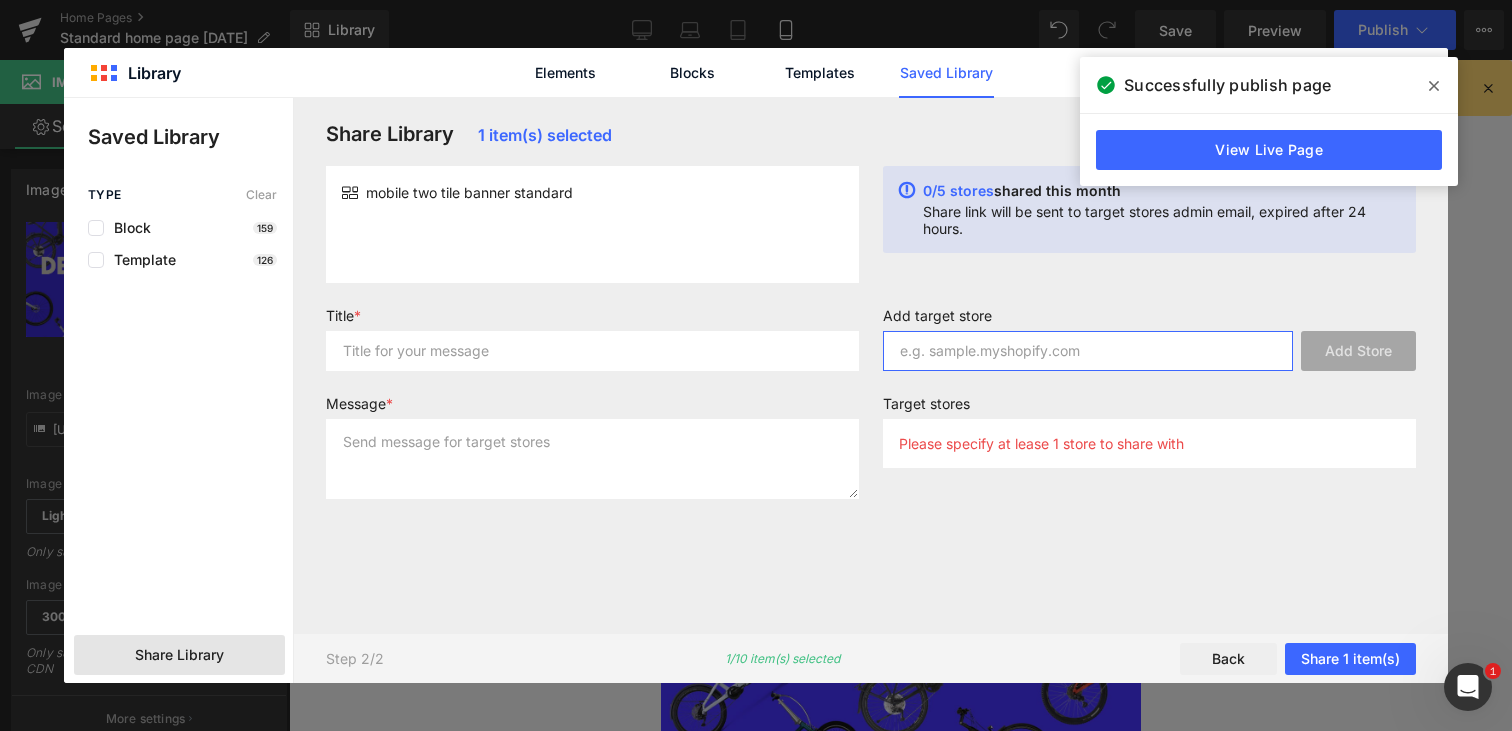 click at bounding box center (1088, 351) 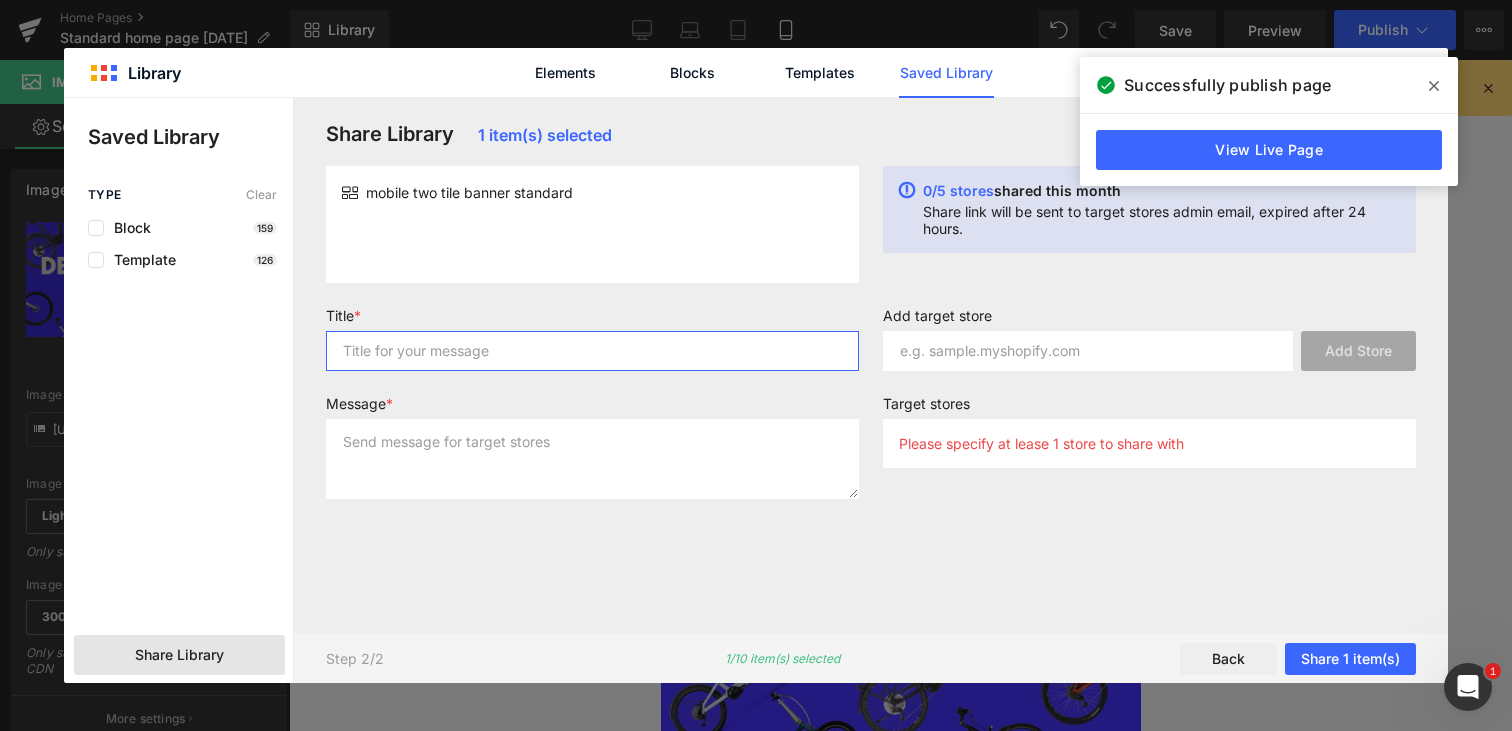 click at bounding box center [592, 351] 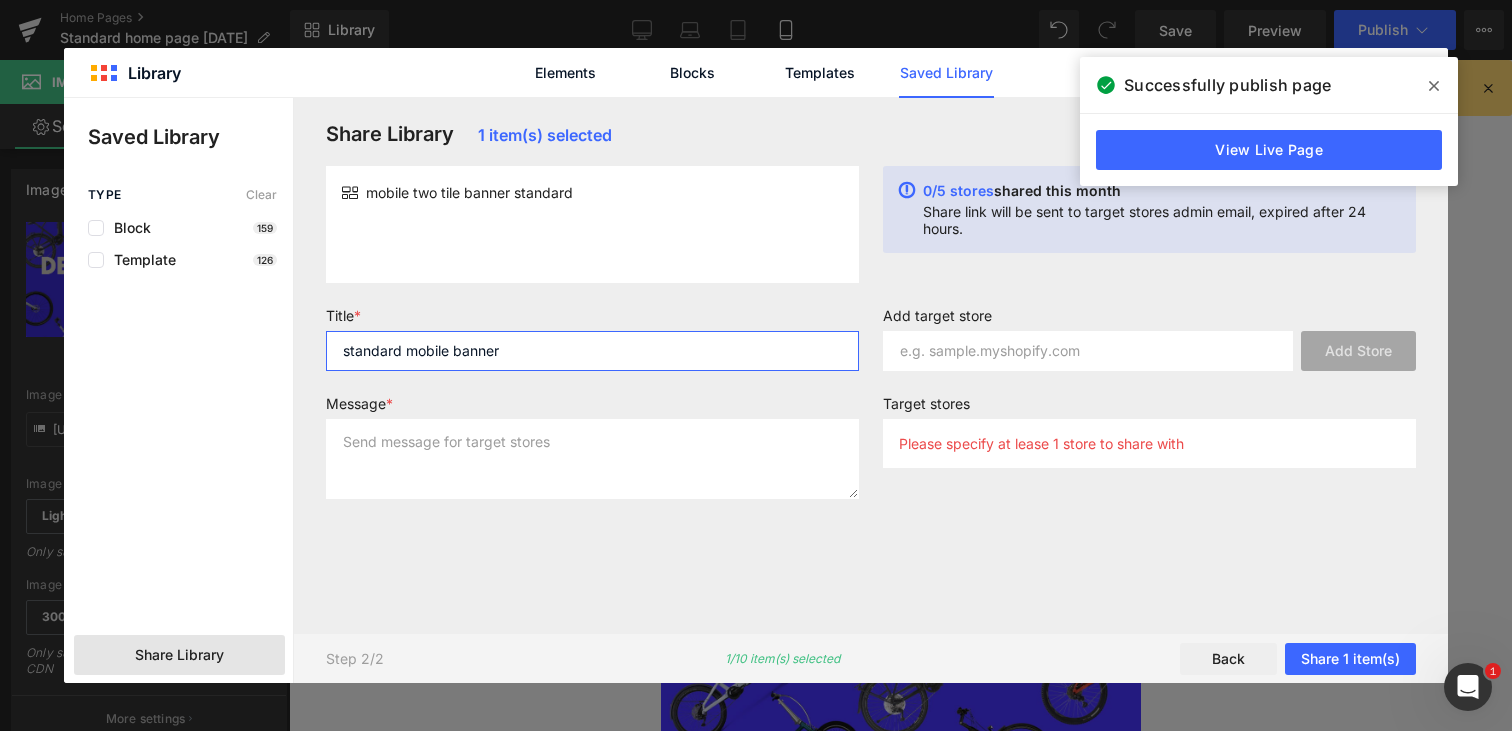 click on "standard mobile banner" at bounding box center (592, 351) 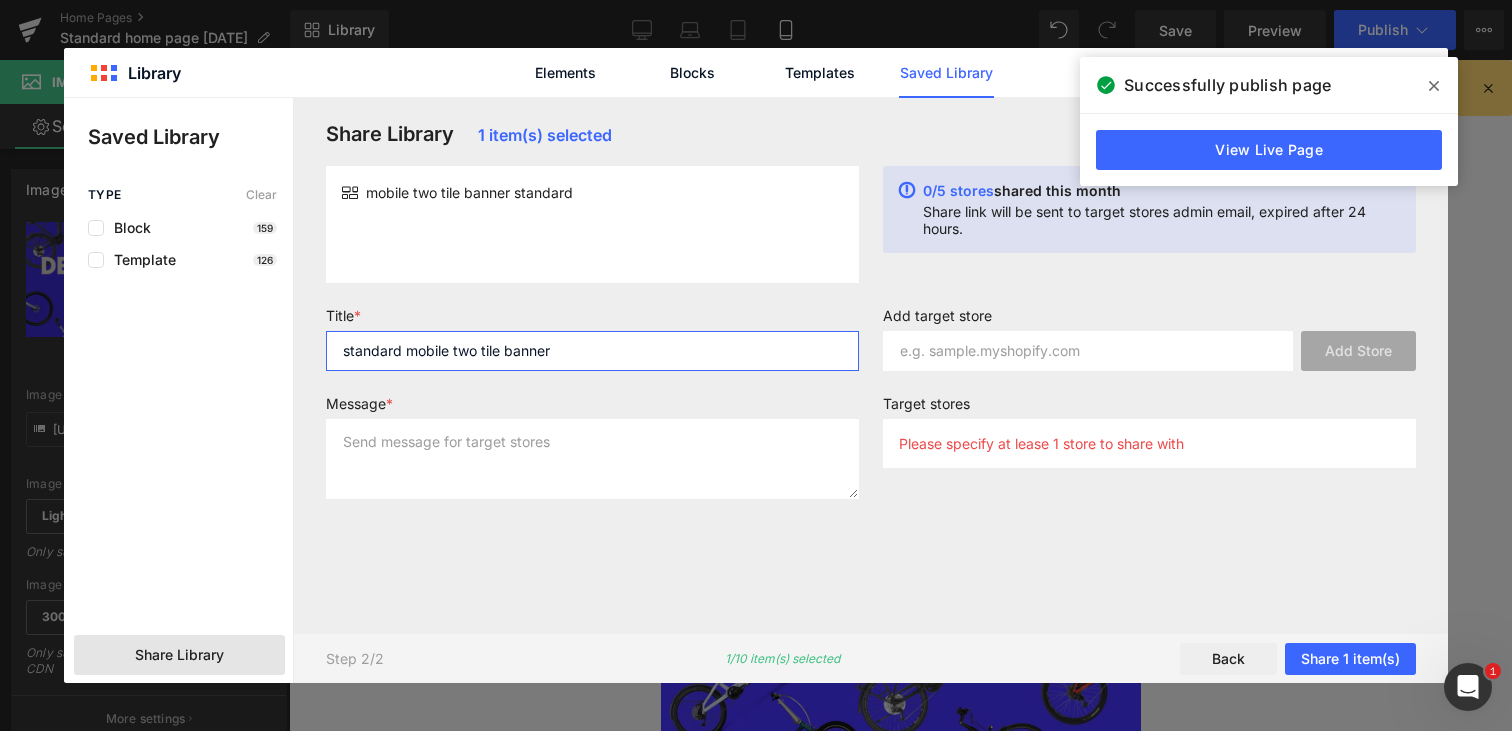 type on "standard mobile two tile banner" 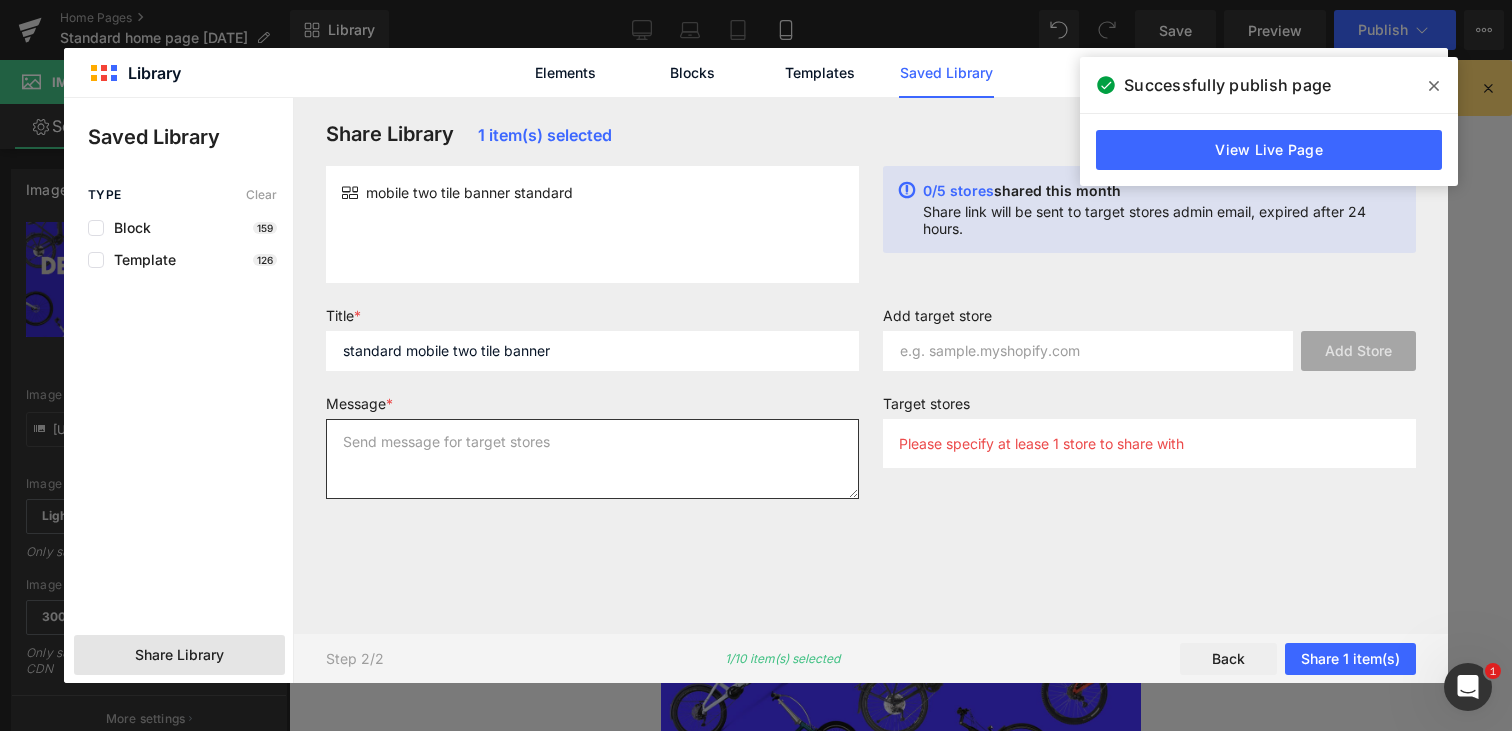 click at bounding box center [592, 459] 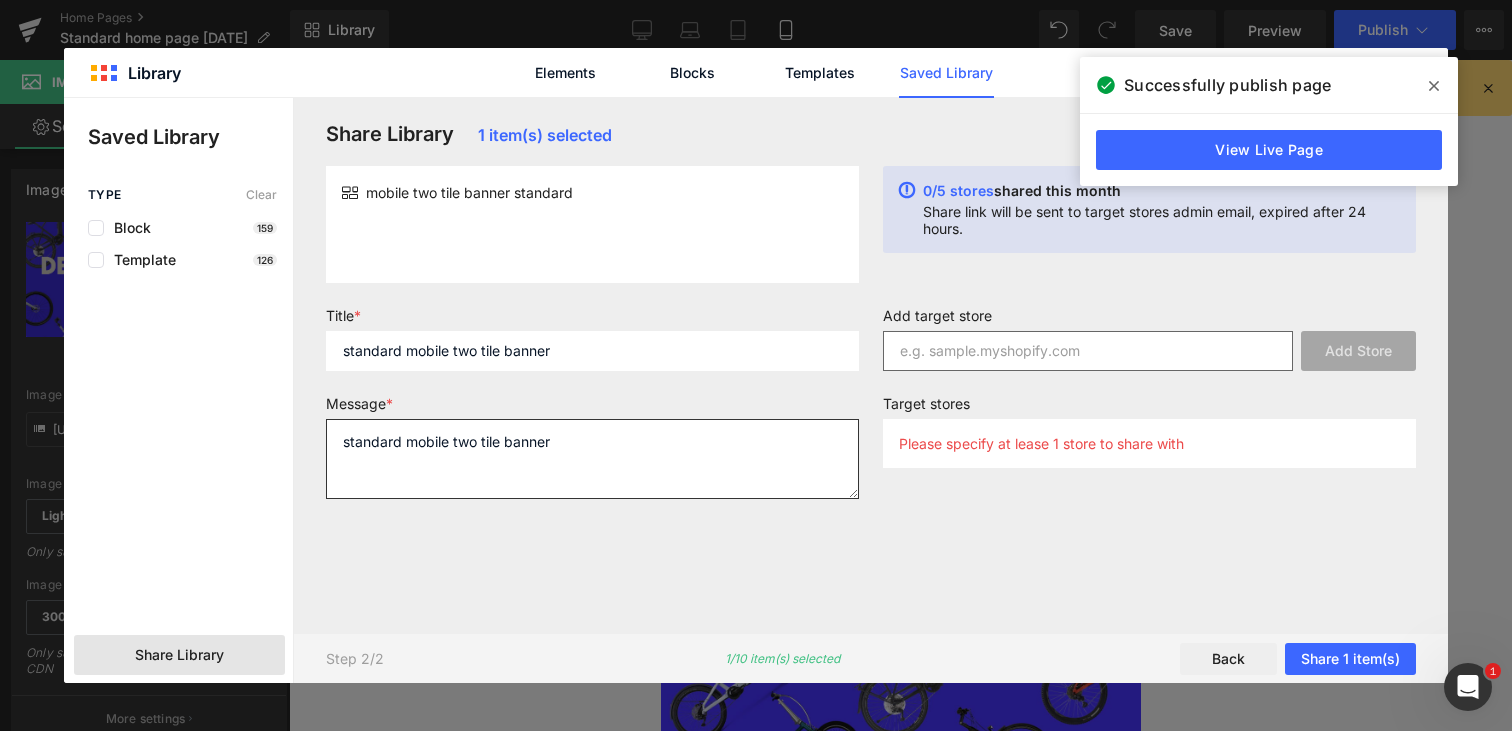 type on "standard mobile two tile banner" 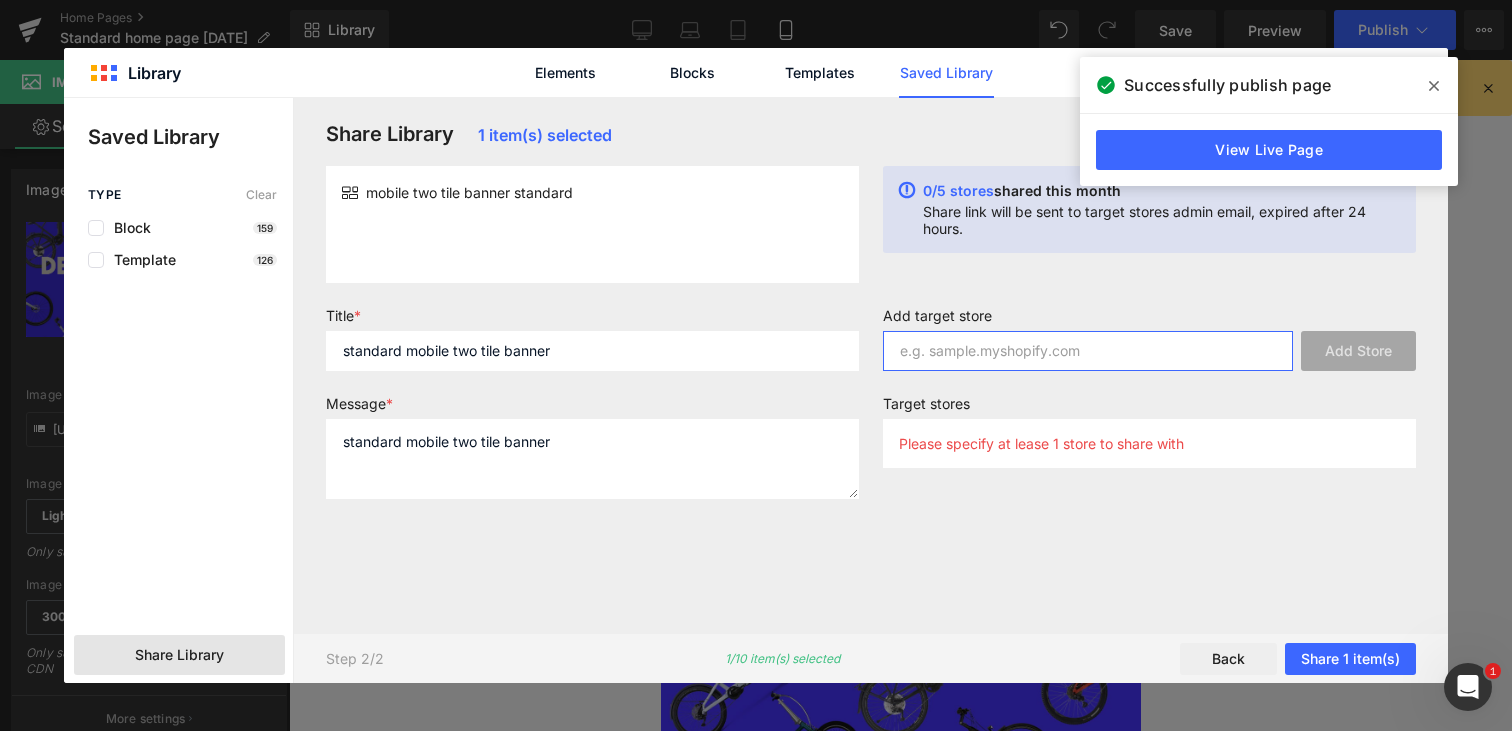 click at bounding box center [1088, 351] 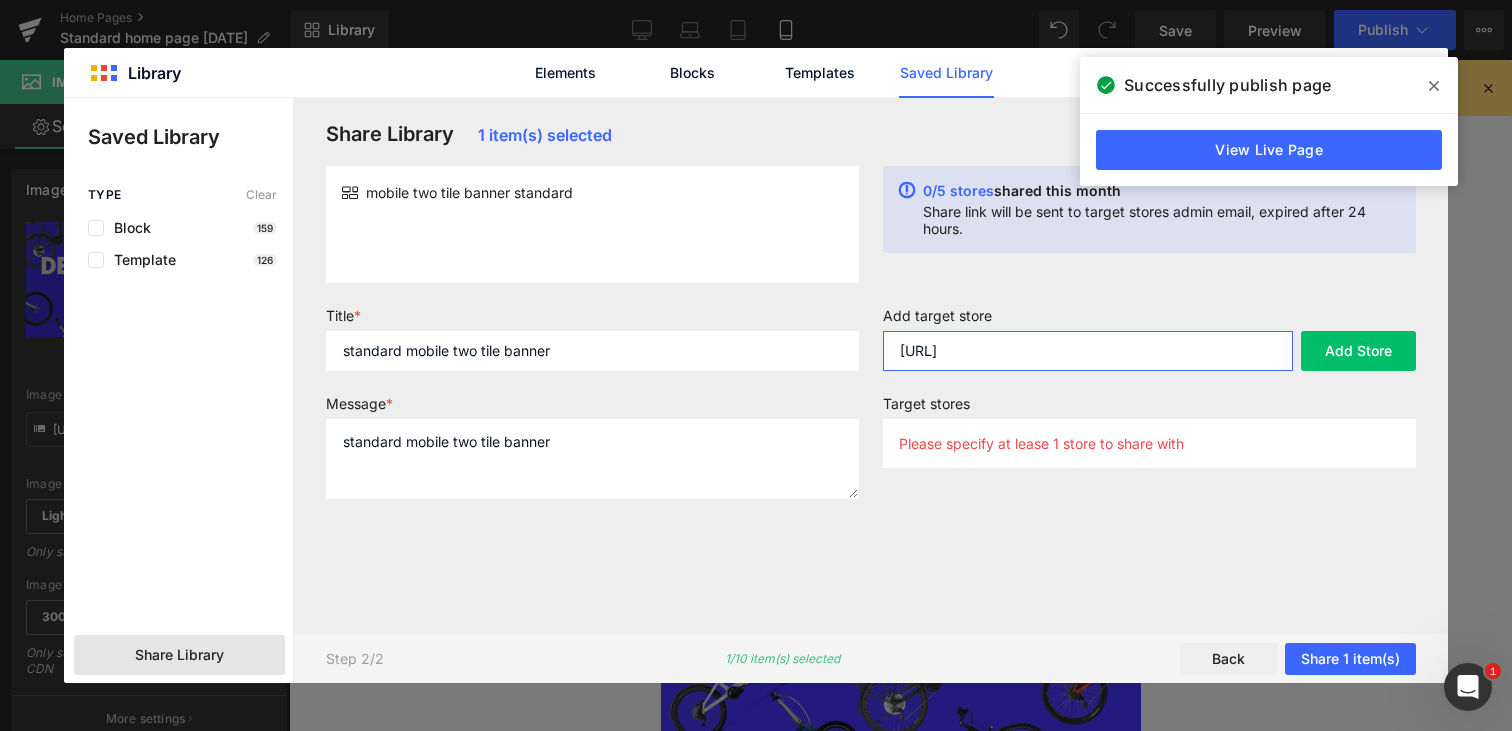 click on "[URL]" at bounding box center [1088, 351] 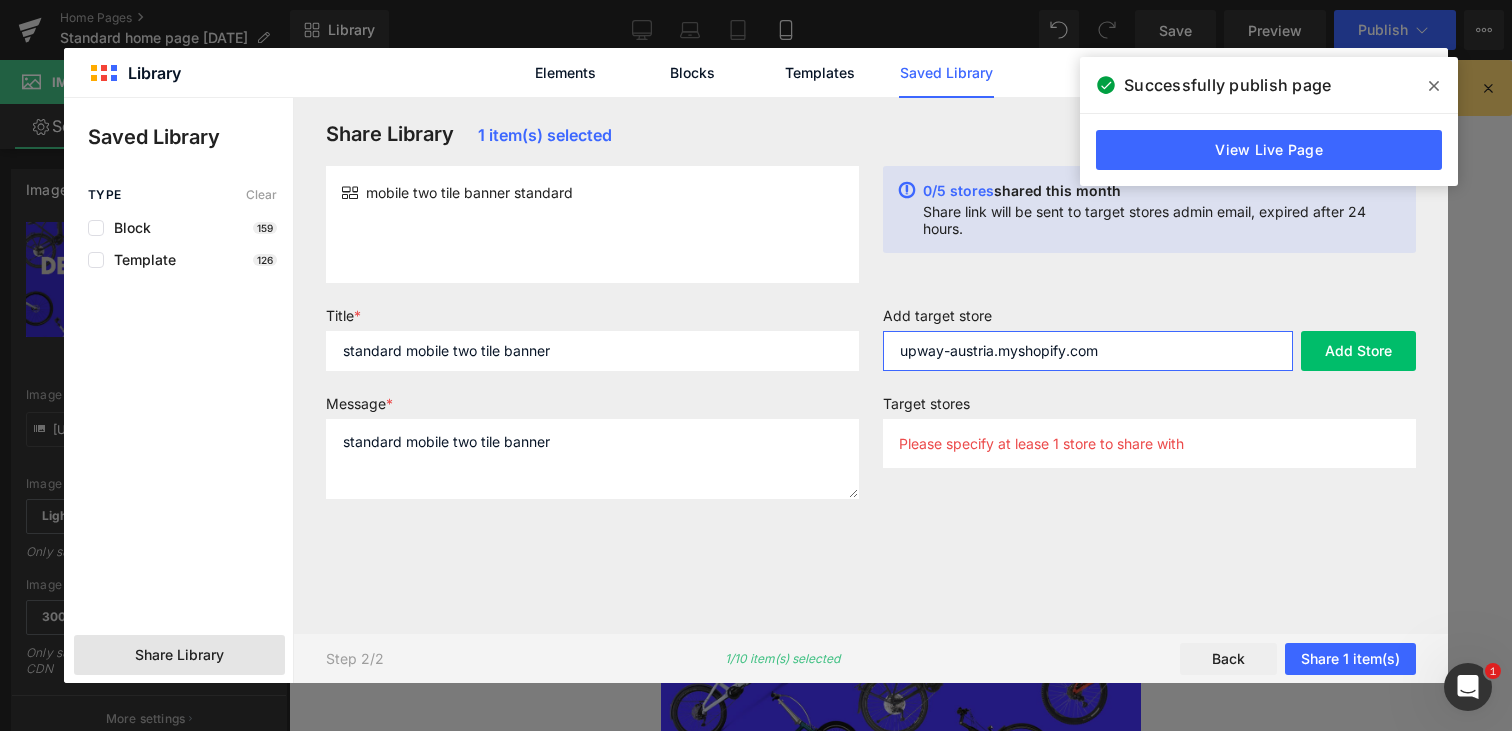 type on "upway-austria.myshopify.com" 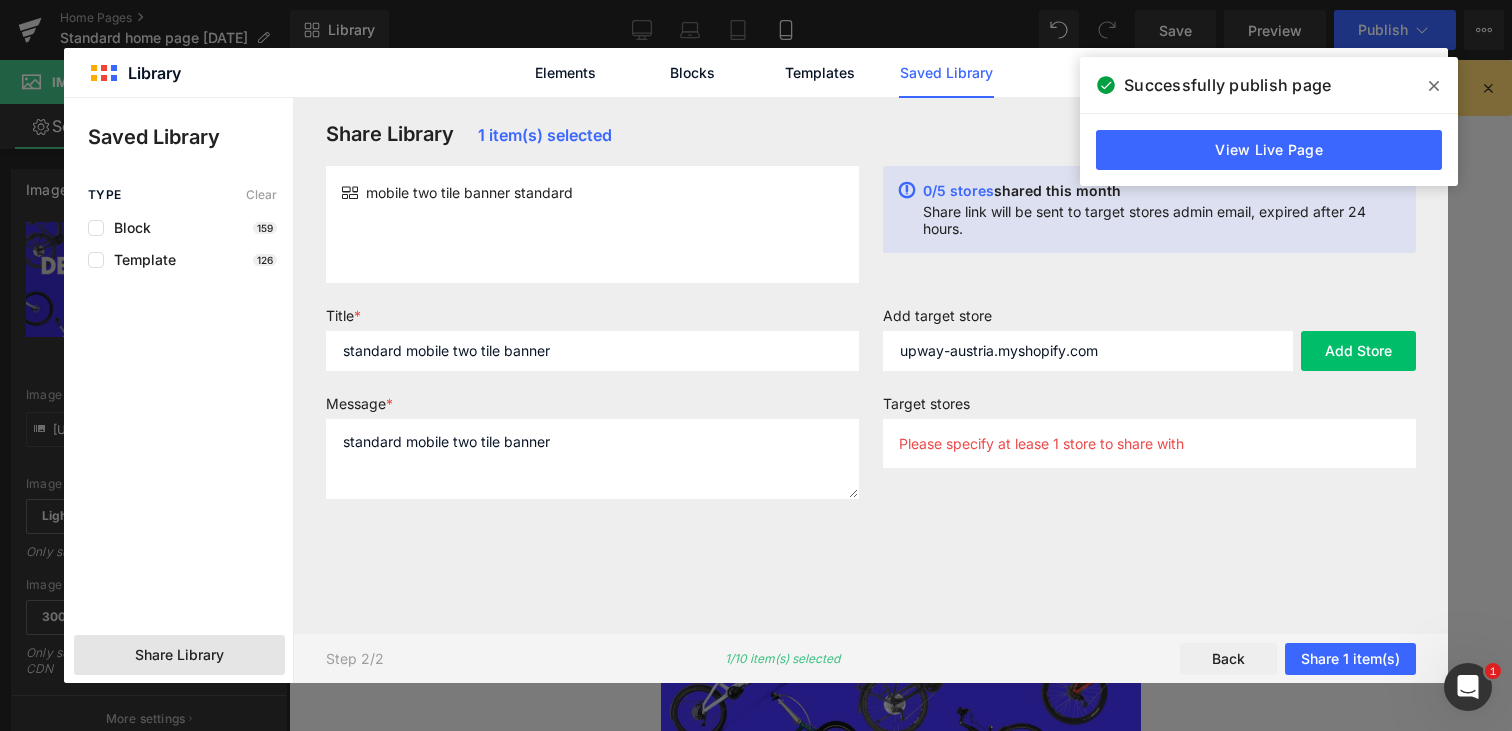 click on "Add target store [WEBSITE] Add Store" at bounding box center [1149, 347] 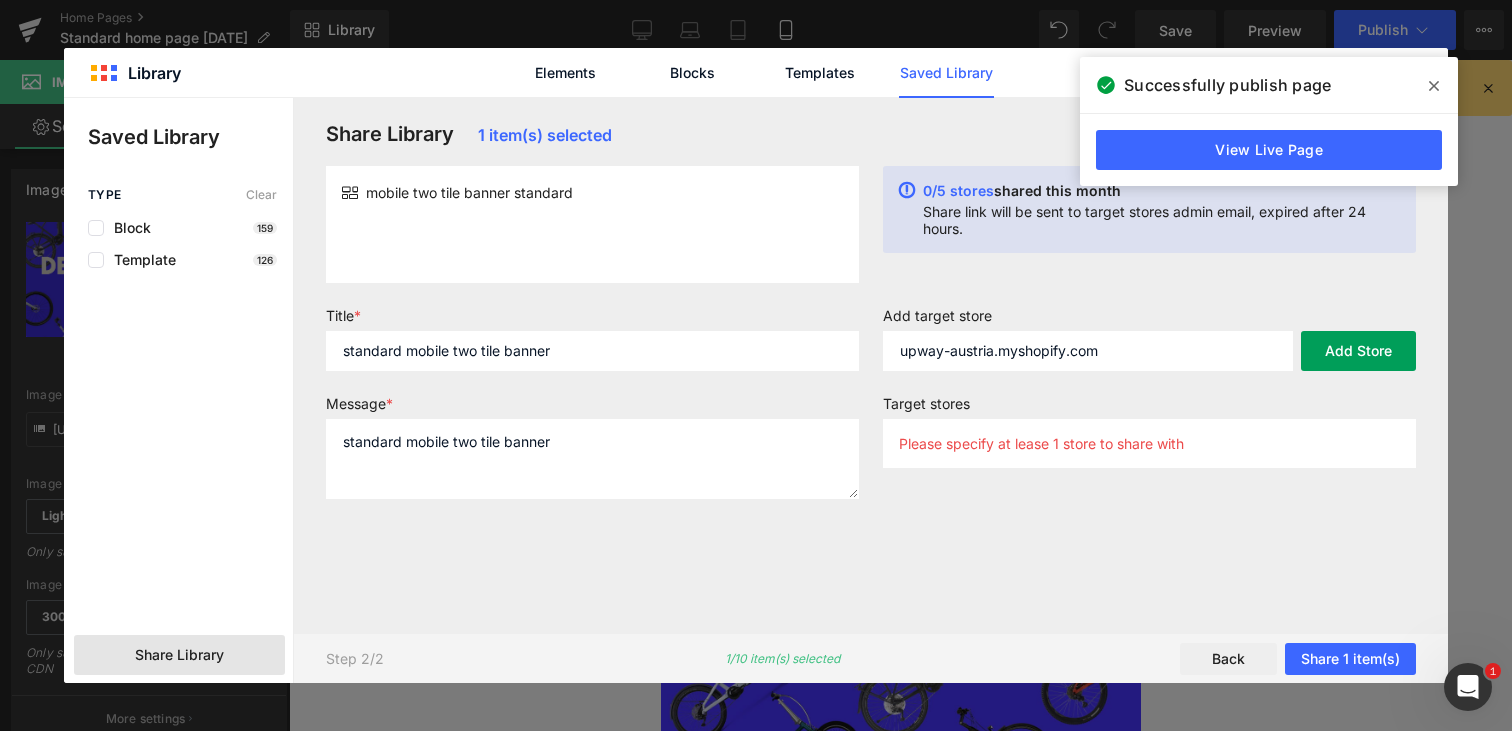 click on "Add Store" at bounding box center (1358, 351) 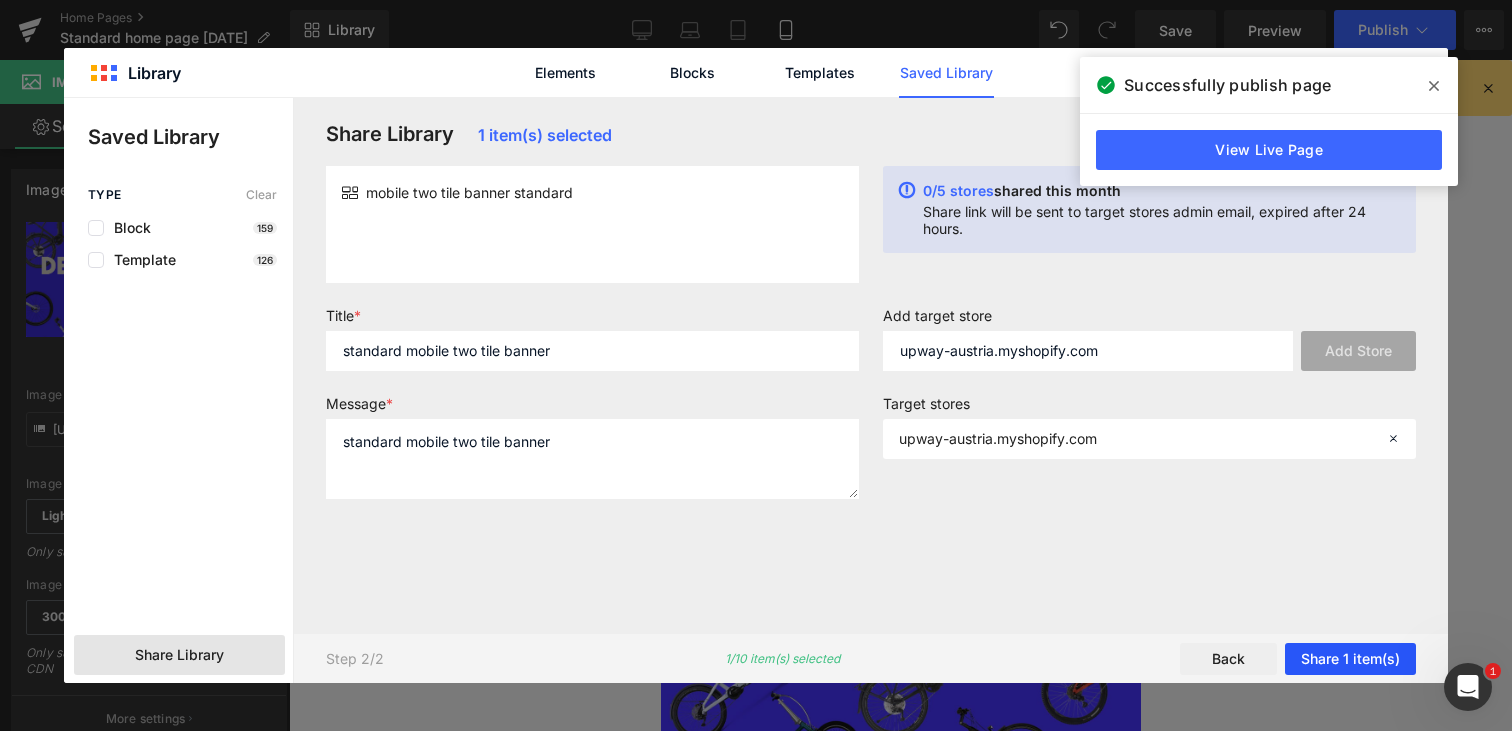 click on "Share 1 item(s)" at bounding box center [1350, 659] 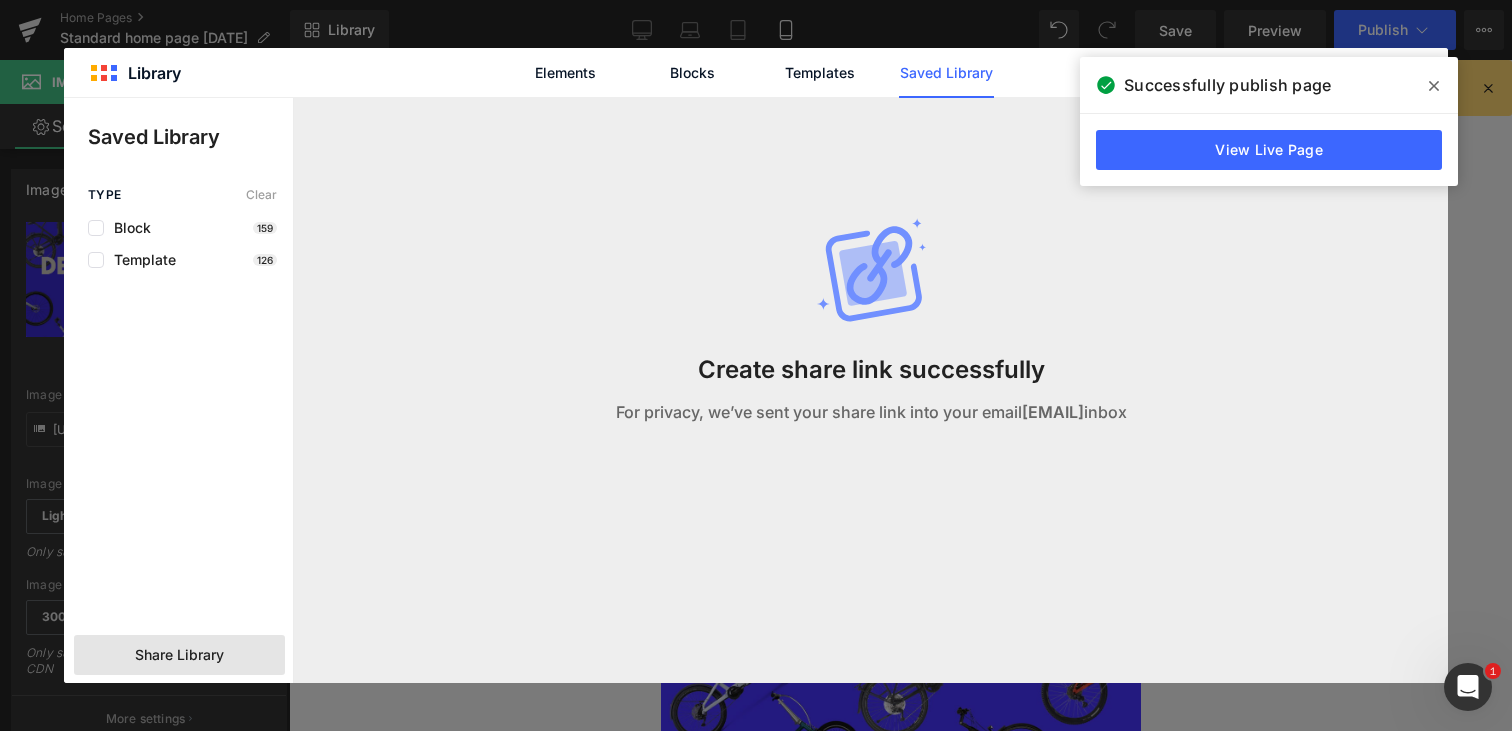 click 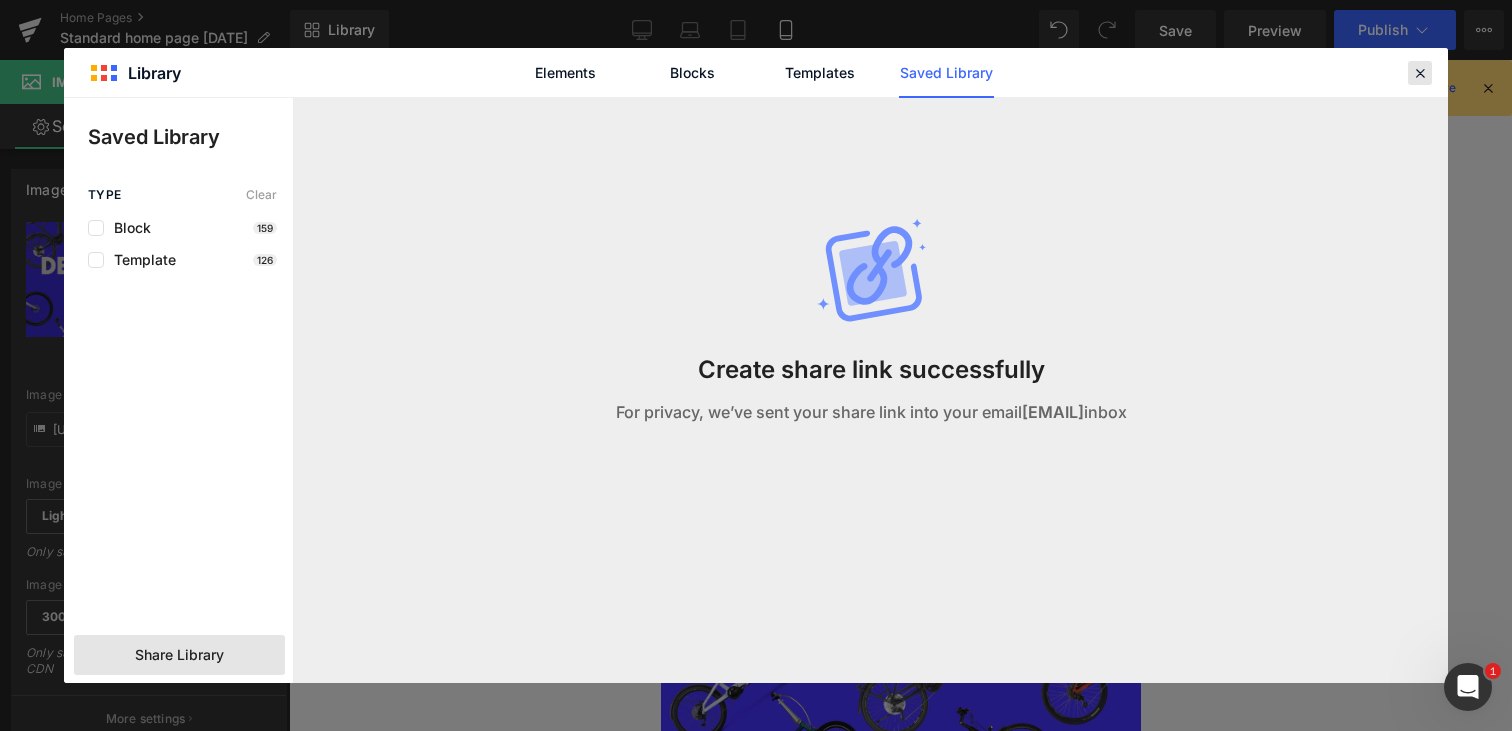 click at bounding box center [1420, 73] 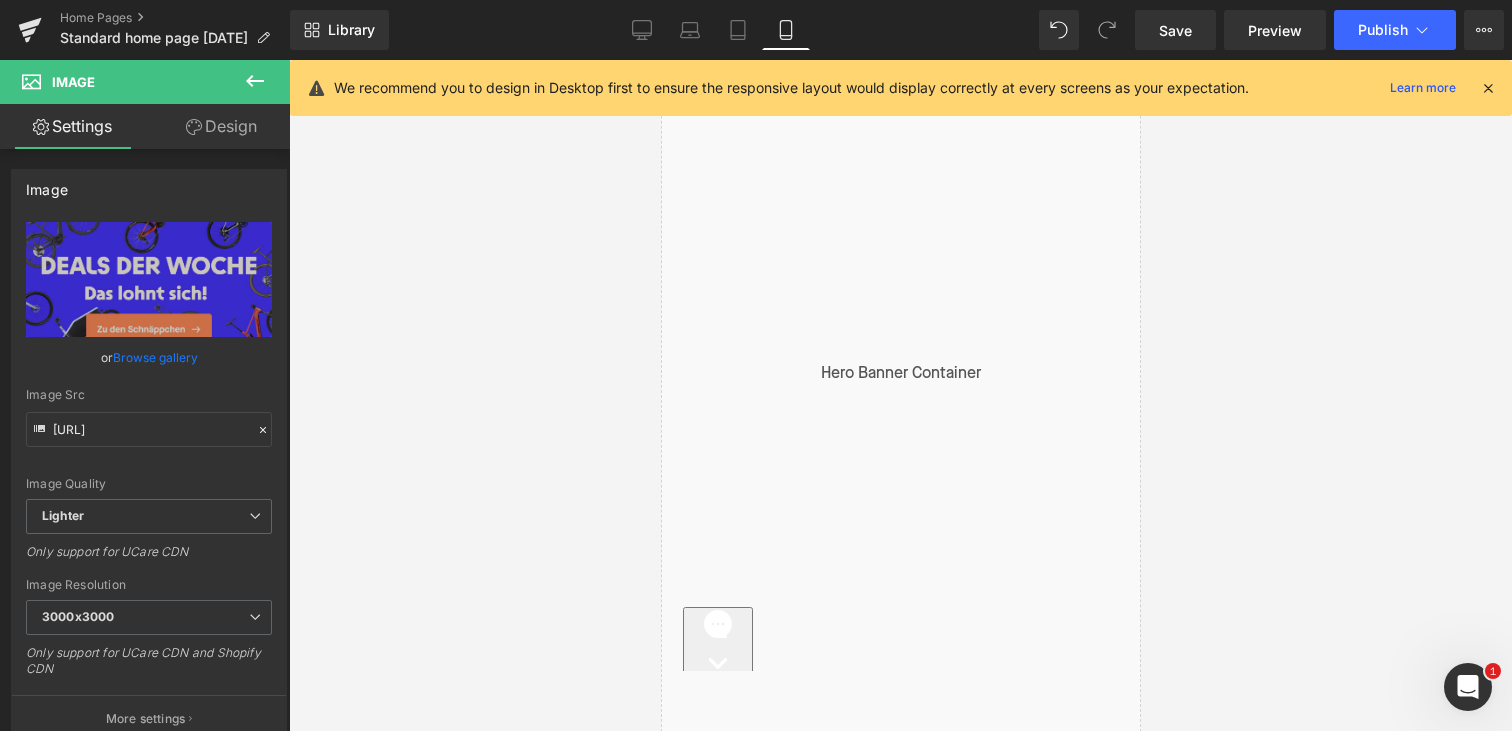 scroll, scrollTop: 0, scrollLeft: 0, axis: both 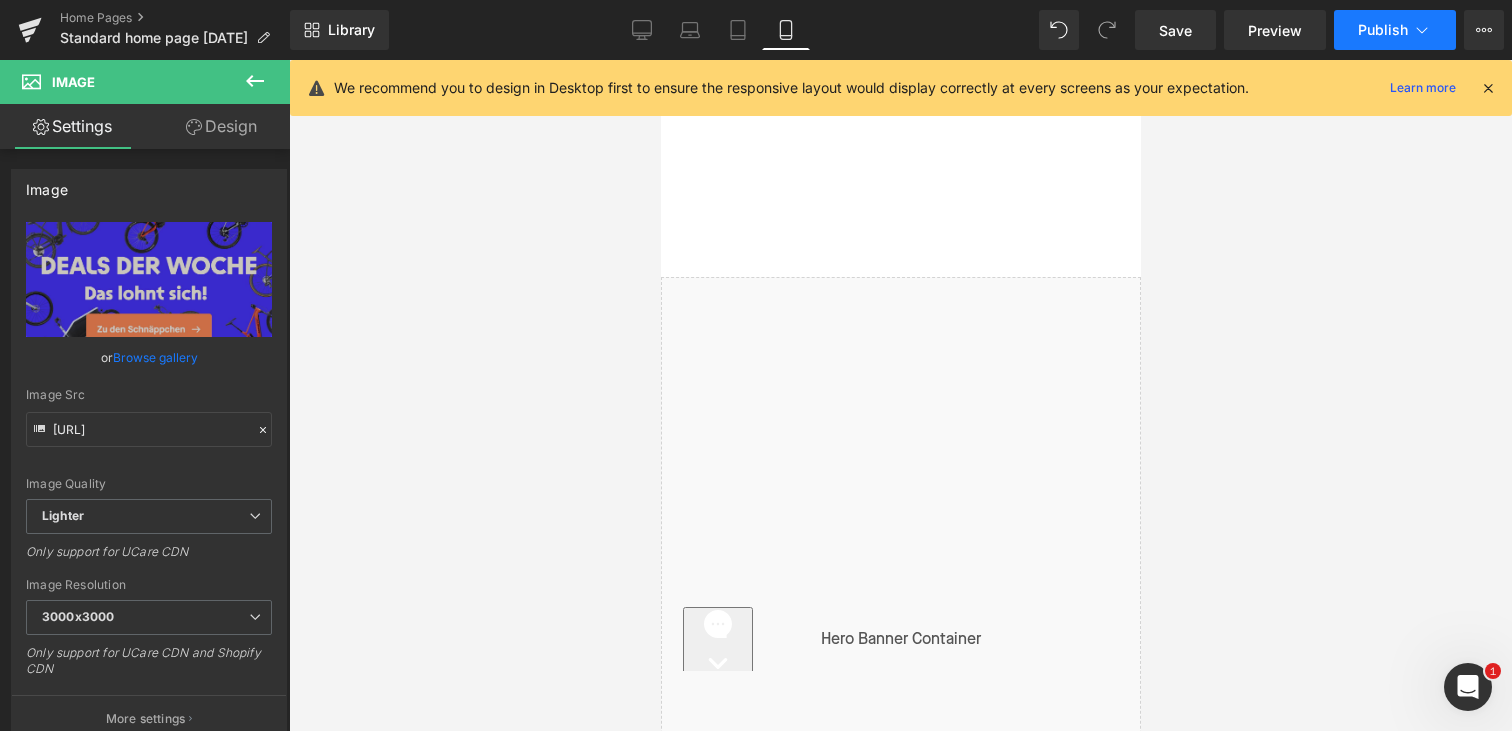 click on "Publish" at bounding box center (1395, 30) 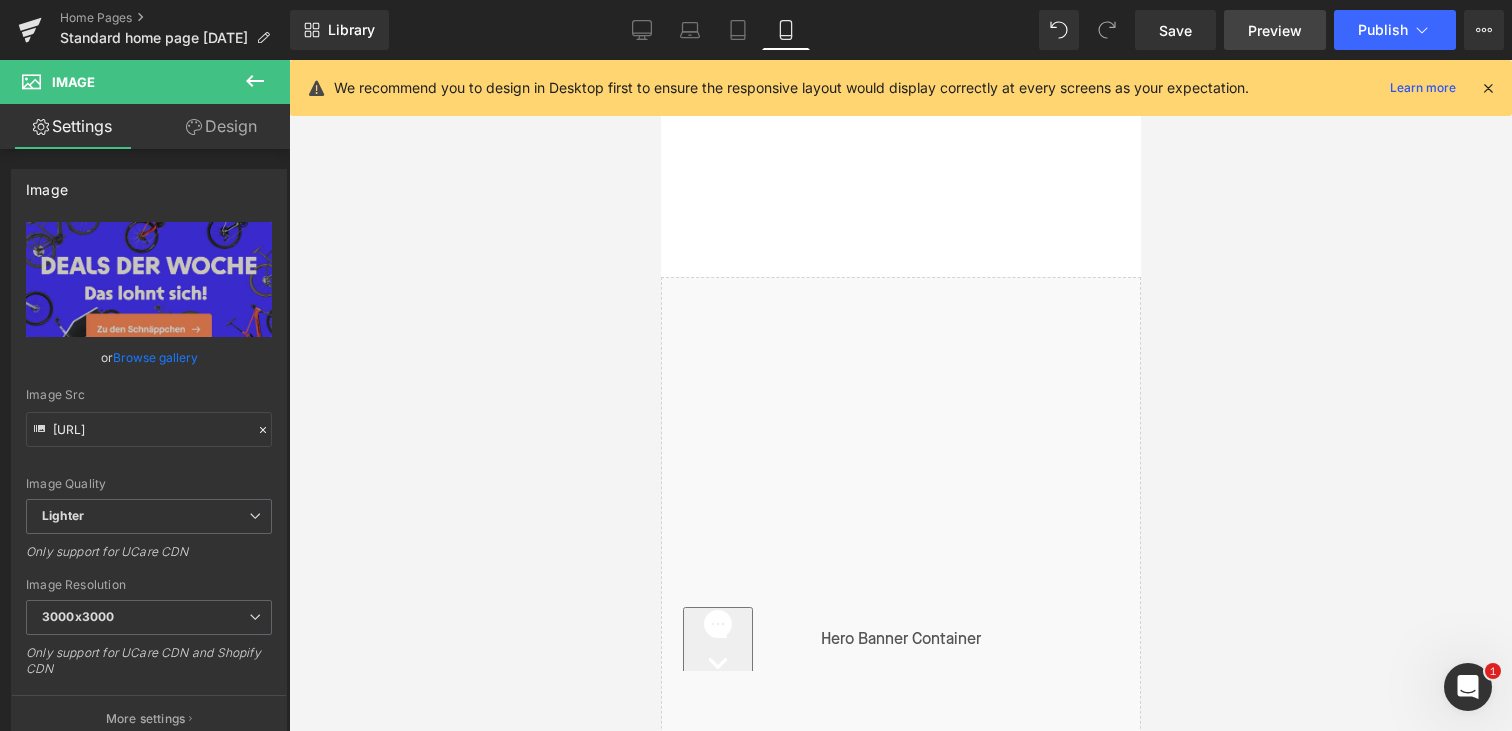 click on "Preview" at bounding box center (1275, 30) 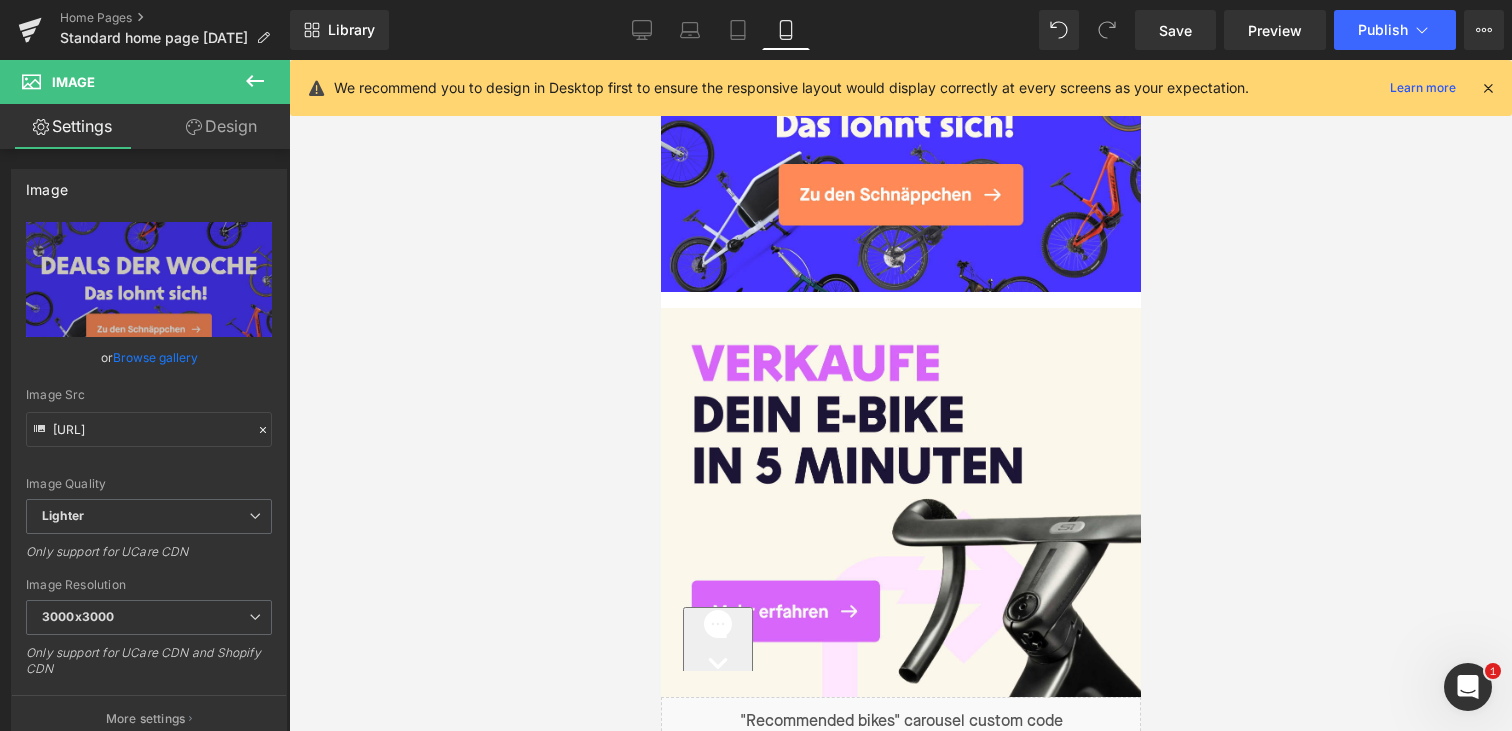 scroll, scrollTop: 1274, scrollLeft: 0, axis: vertical 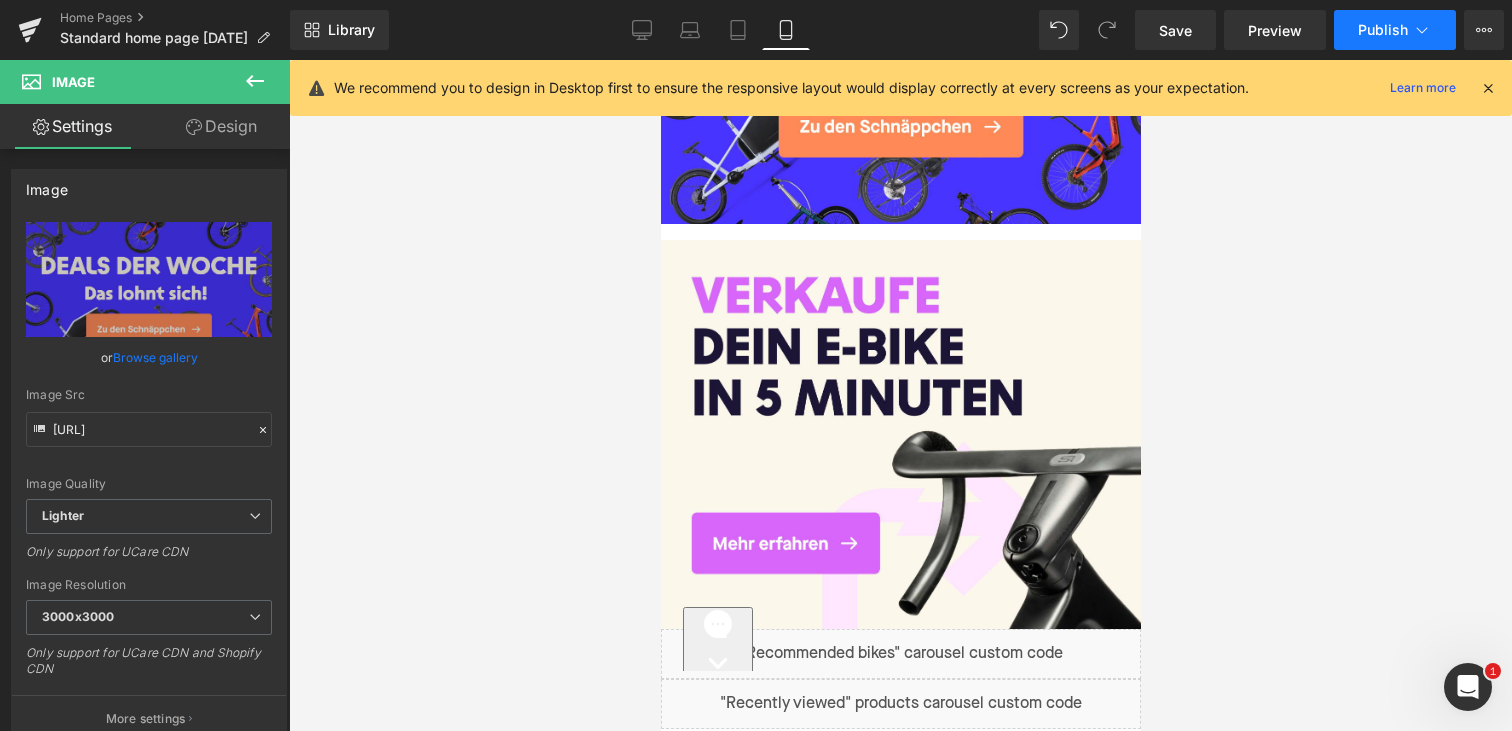 click on "Publish" at bounding box center (1383, 30) 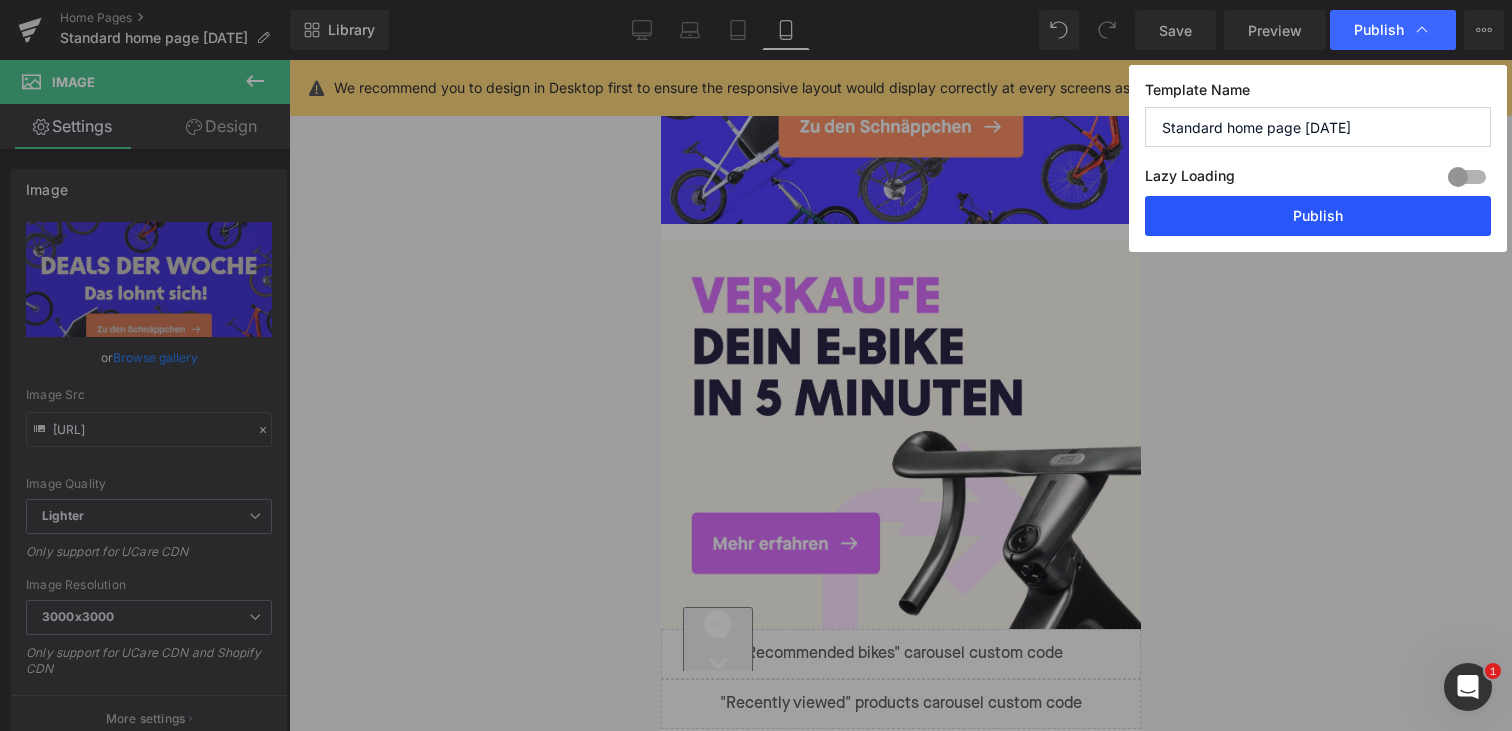 click on "Publish" at bounding box center [1318, 216] 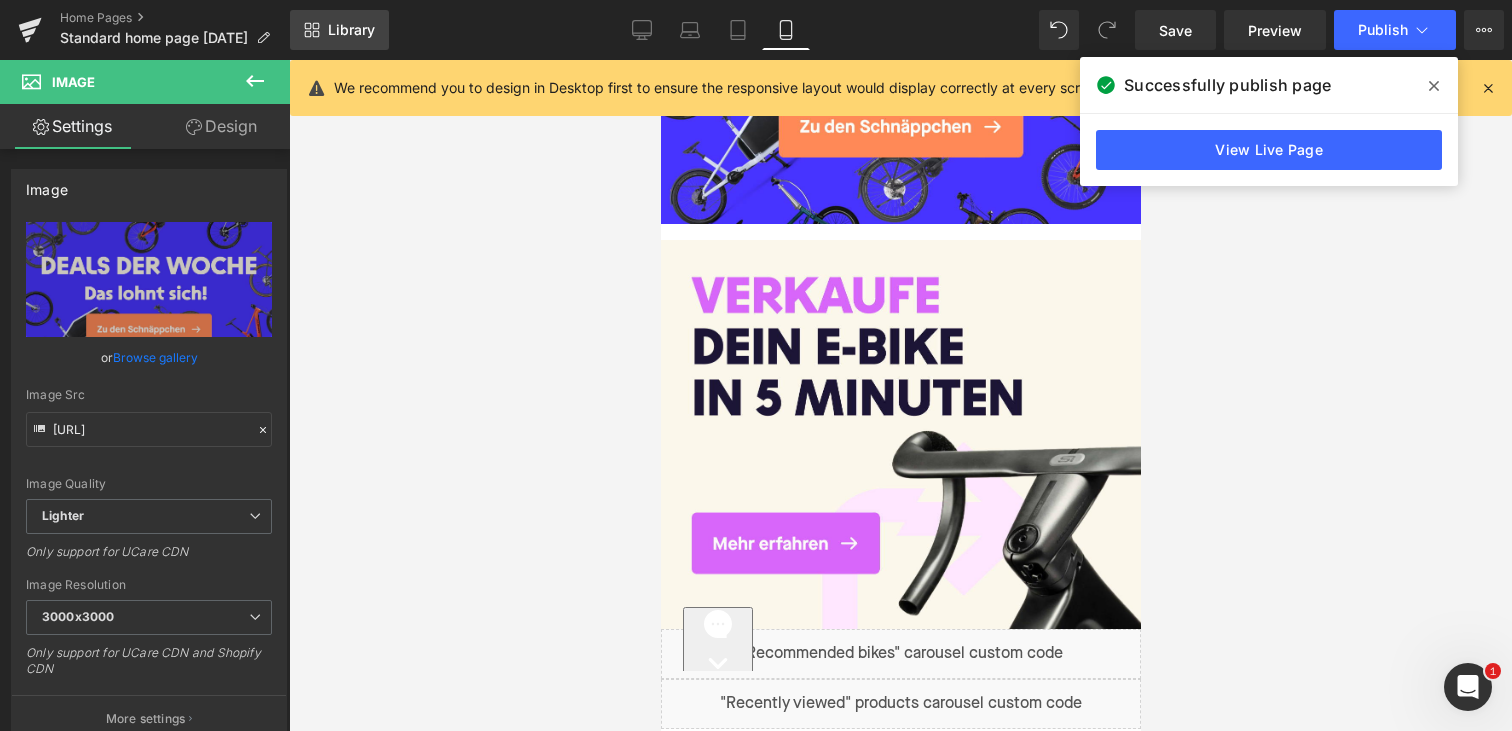 click on "Library" at bounding box center [339, 30] 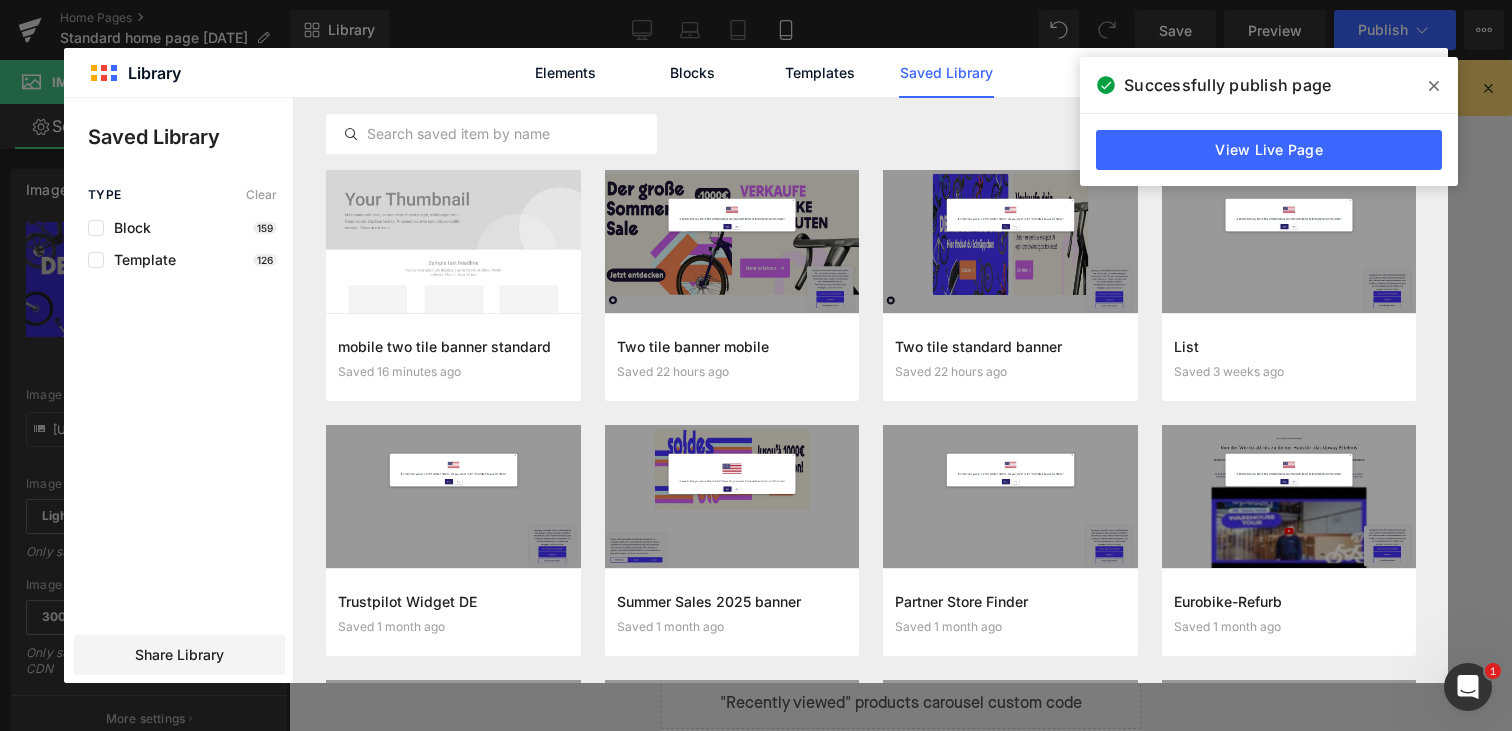 click at bounding box center [1434, 86] 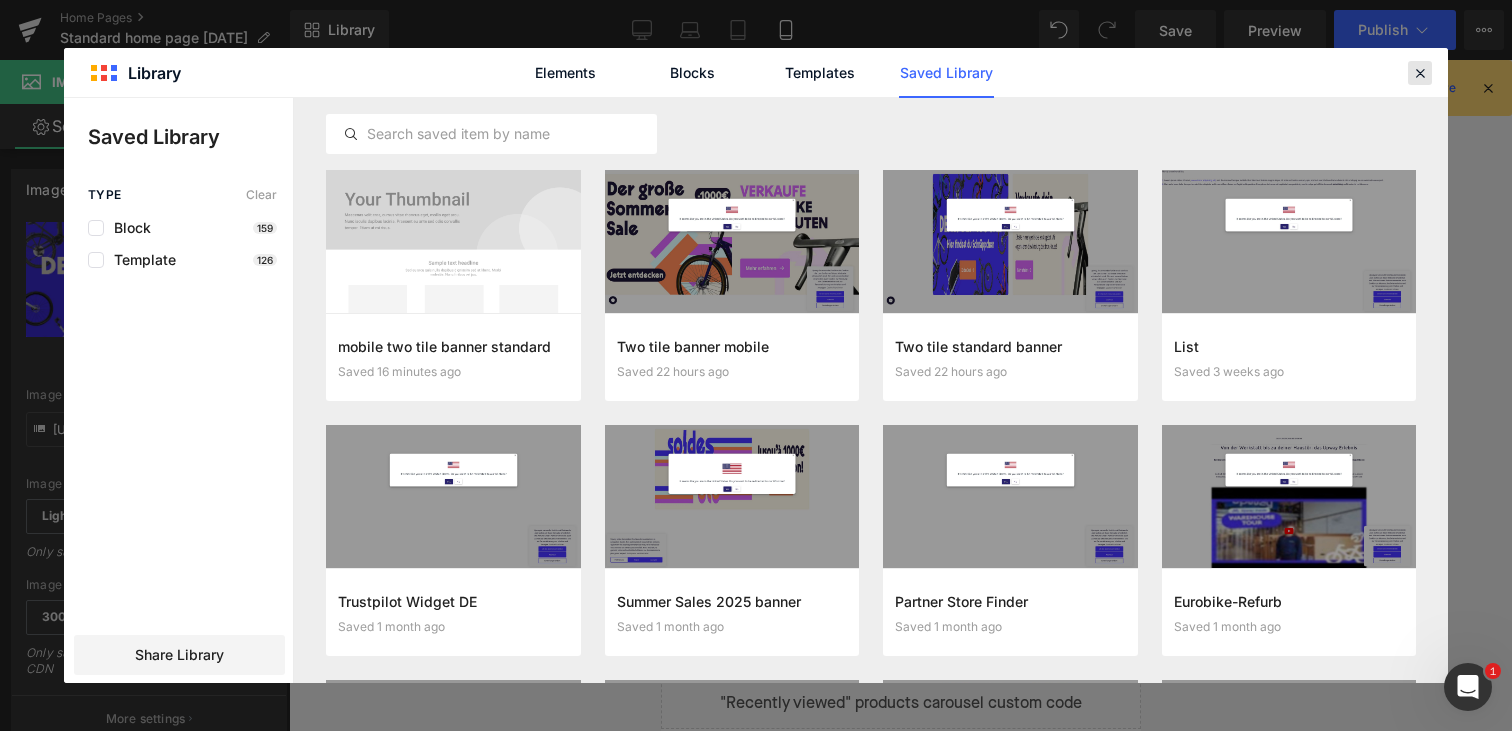click at bounding box center (1420, 73) 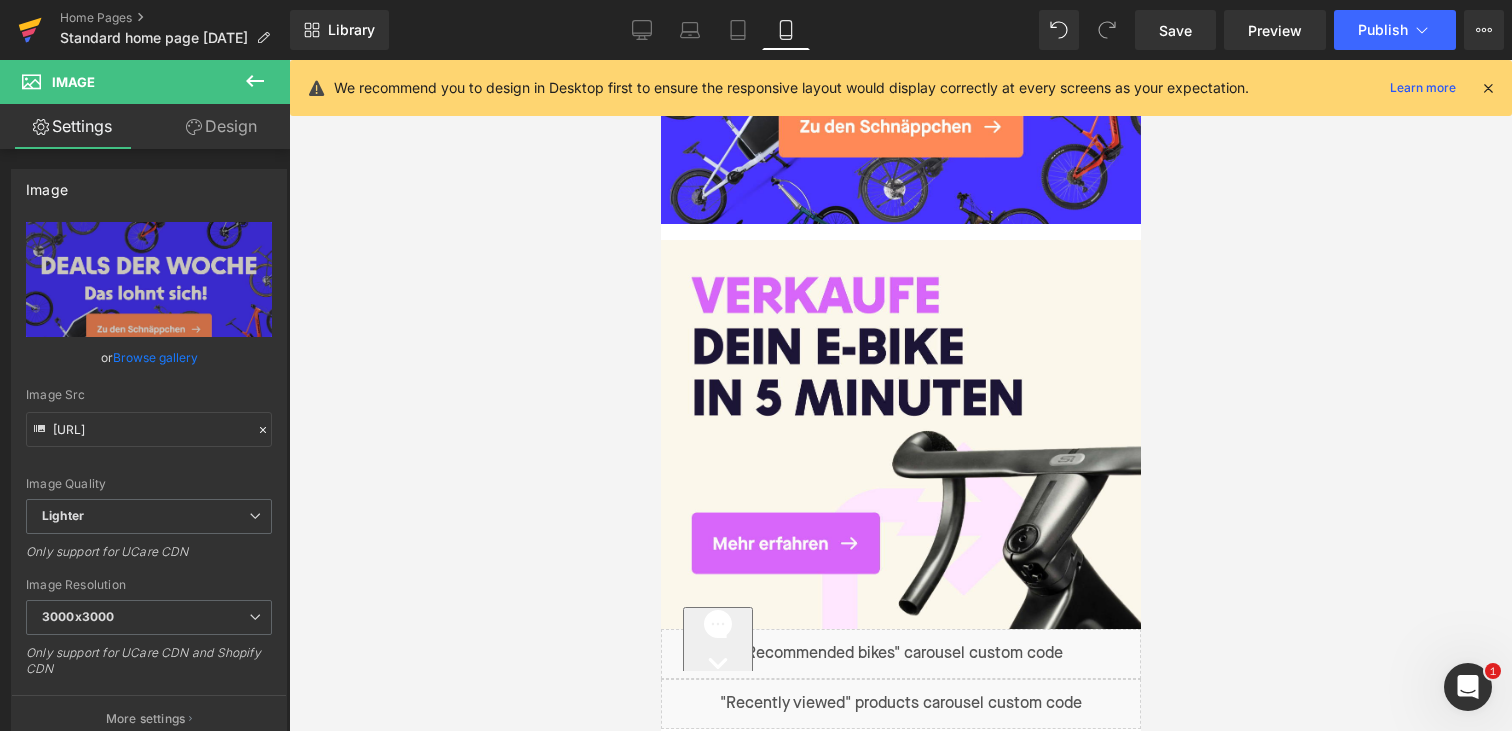 click at bounding box center [30, 30] 